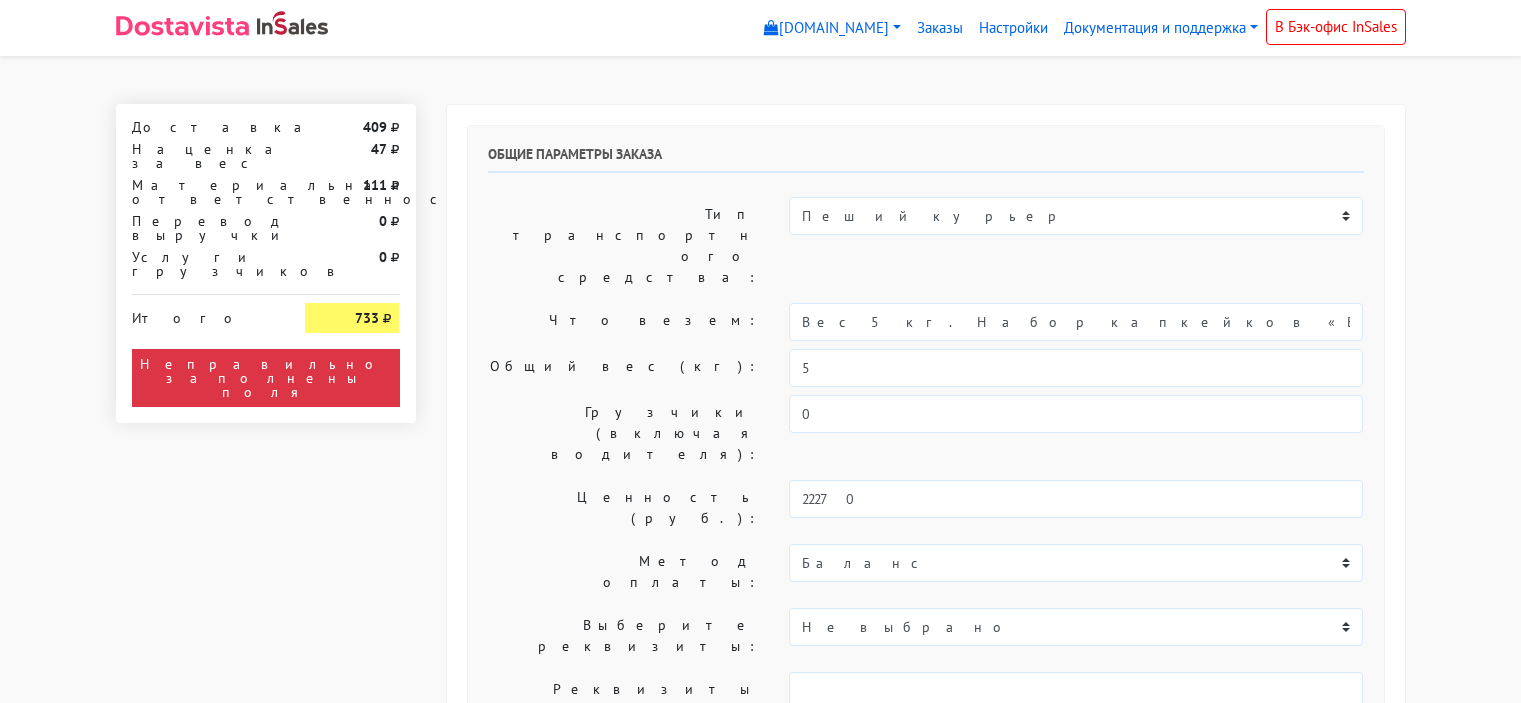 select on "09:30" 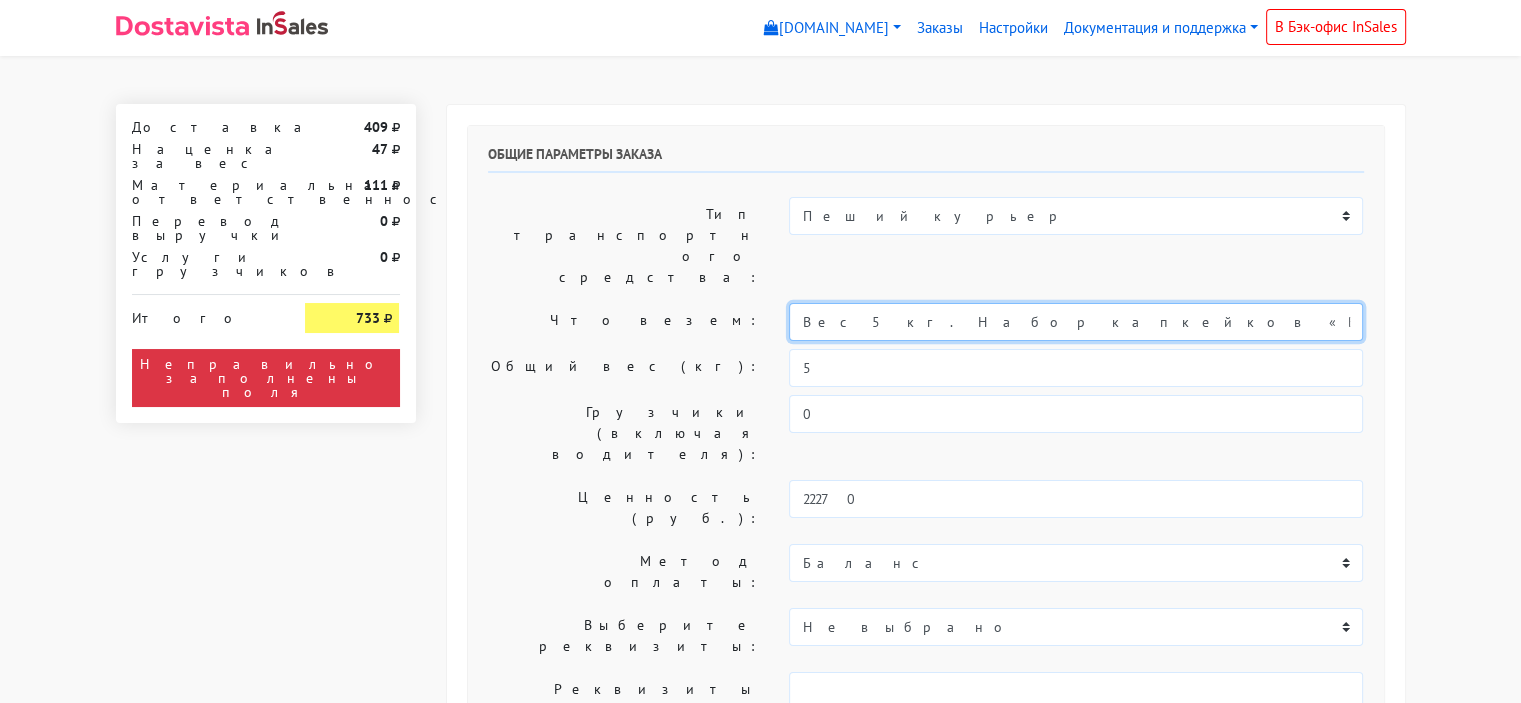 click on "Вес 5кг. Набор капкейков «Весенний рассвет»" at bounding box center (1076, 322) 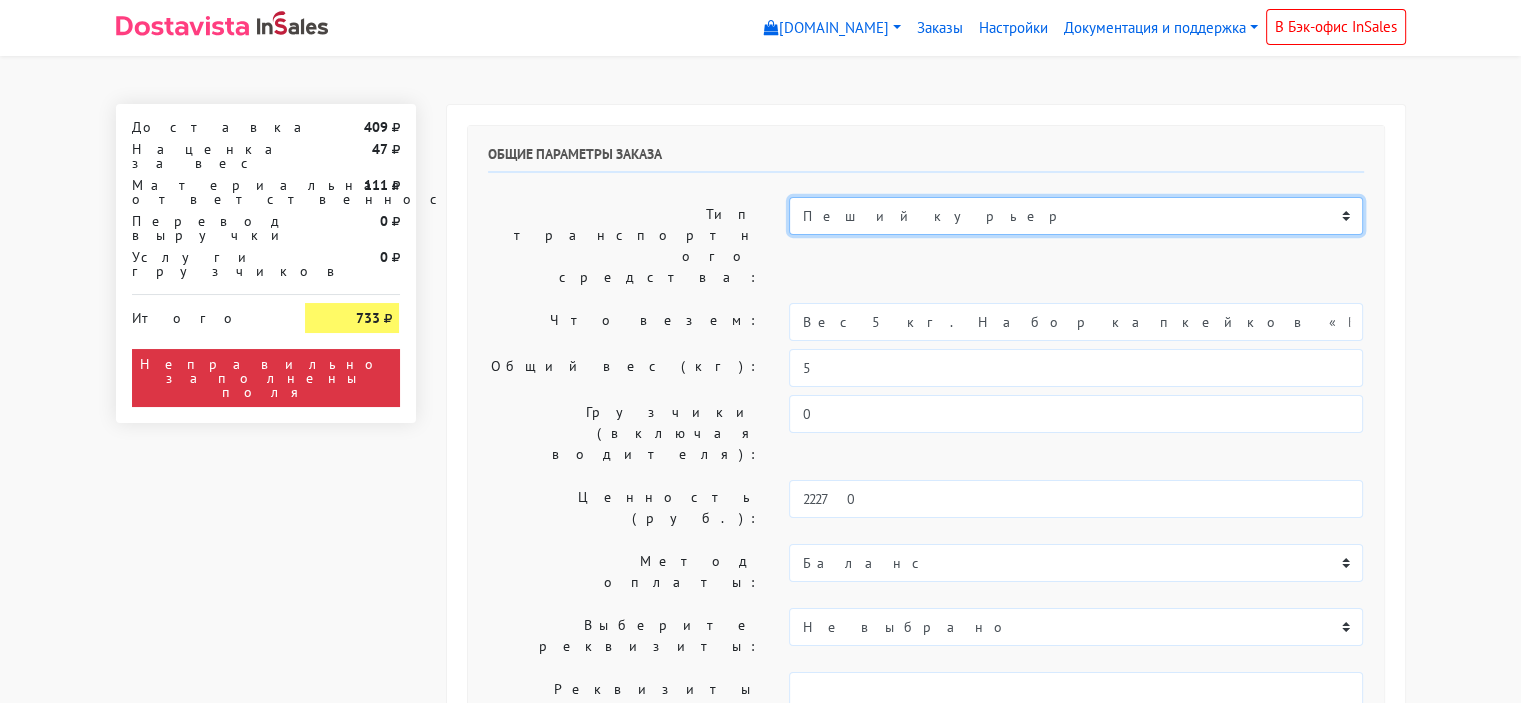 click on "Пеший курьер
Легковой автомобиль
Каблук (до 700 кг)
Микроавтобус / портер (до 1000 кг)
Газель (до 1500 кг)." at bounding box center [1076, 216] 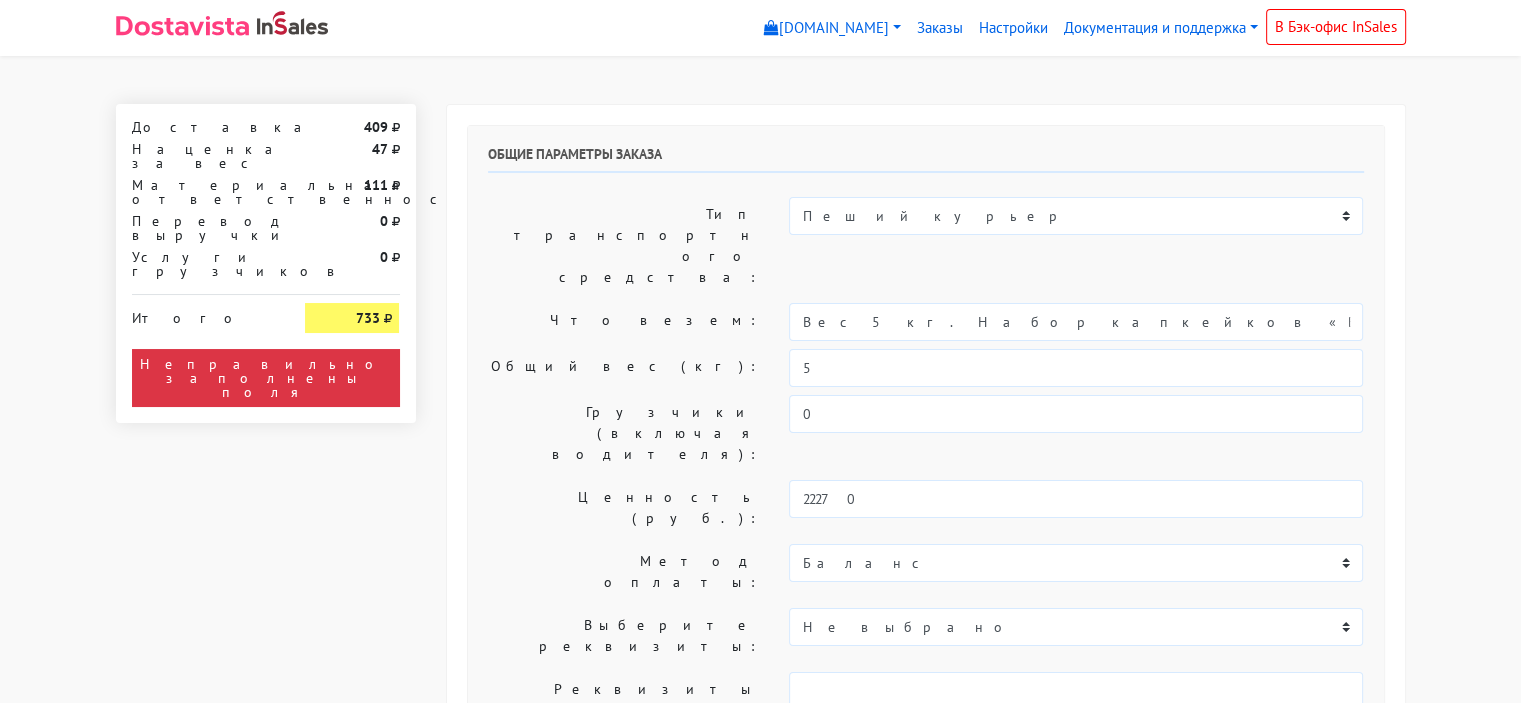 click on "myshop-cll611.myinsales.ru
myshop-cll611.myinsales.ru
Выйти
Заказы
Настройки
0" at bounding box center [760, 1173] 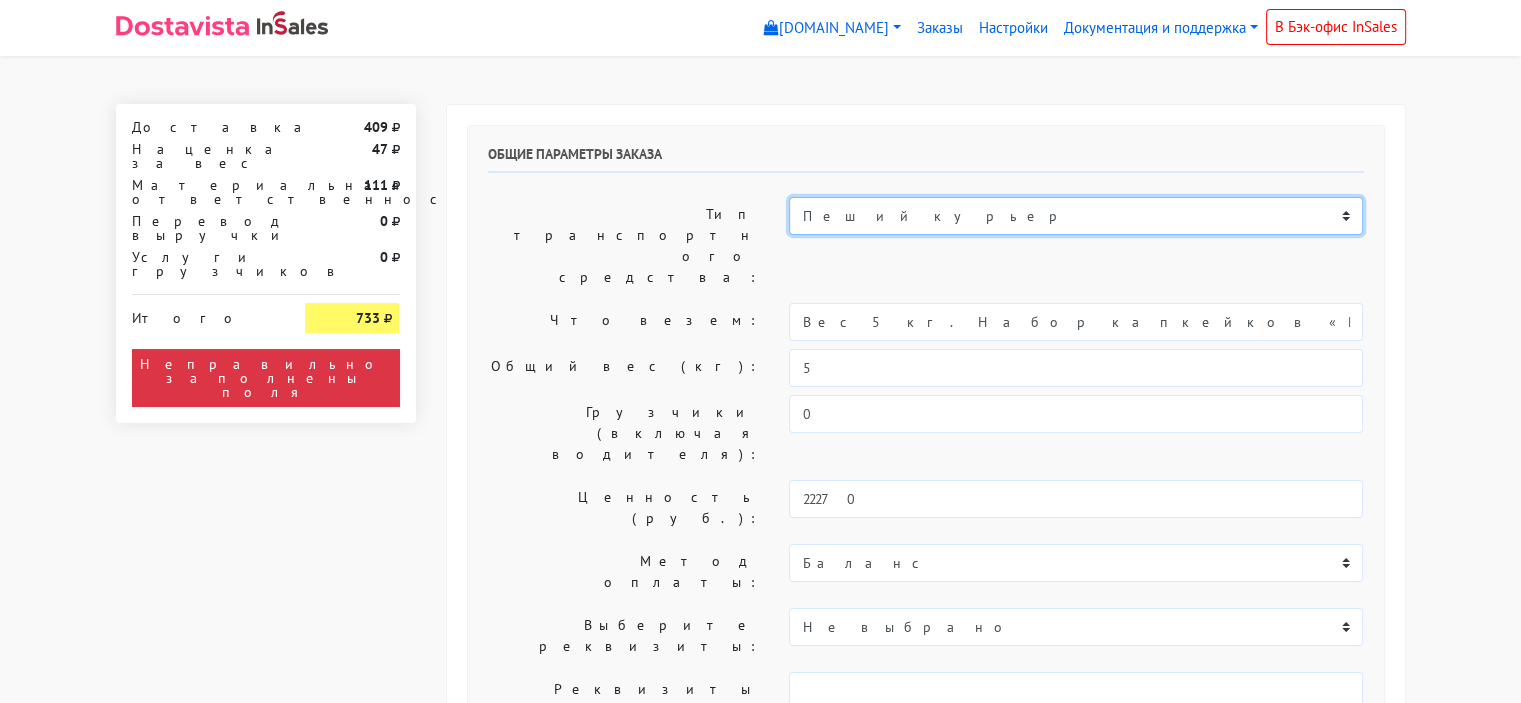 click on "Пеший курьер
Легковой автомобиль
Каблук (до 700 кг)
Микроавтобус / портер (до 1000 кг)
Газель (до 1500 кг)." at bounding box center (1076, 216) 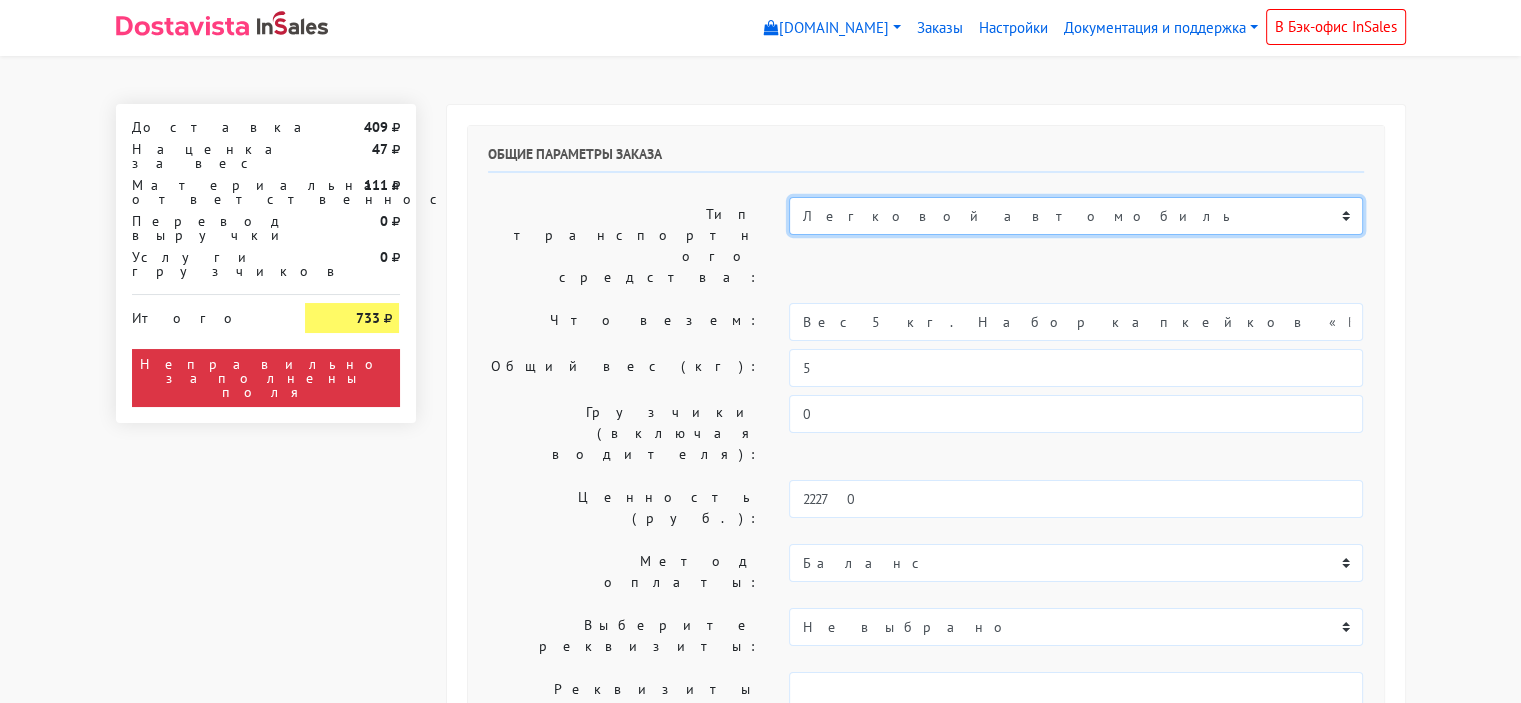 click on "Пеший курьер
Легковой автомобиль
Каблук (до 700 кг)
Микроавтобус / портер (до 1000 кг)
Газель (до 1500 кг)." at bounding box center (1076, 216) 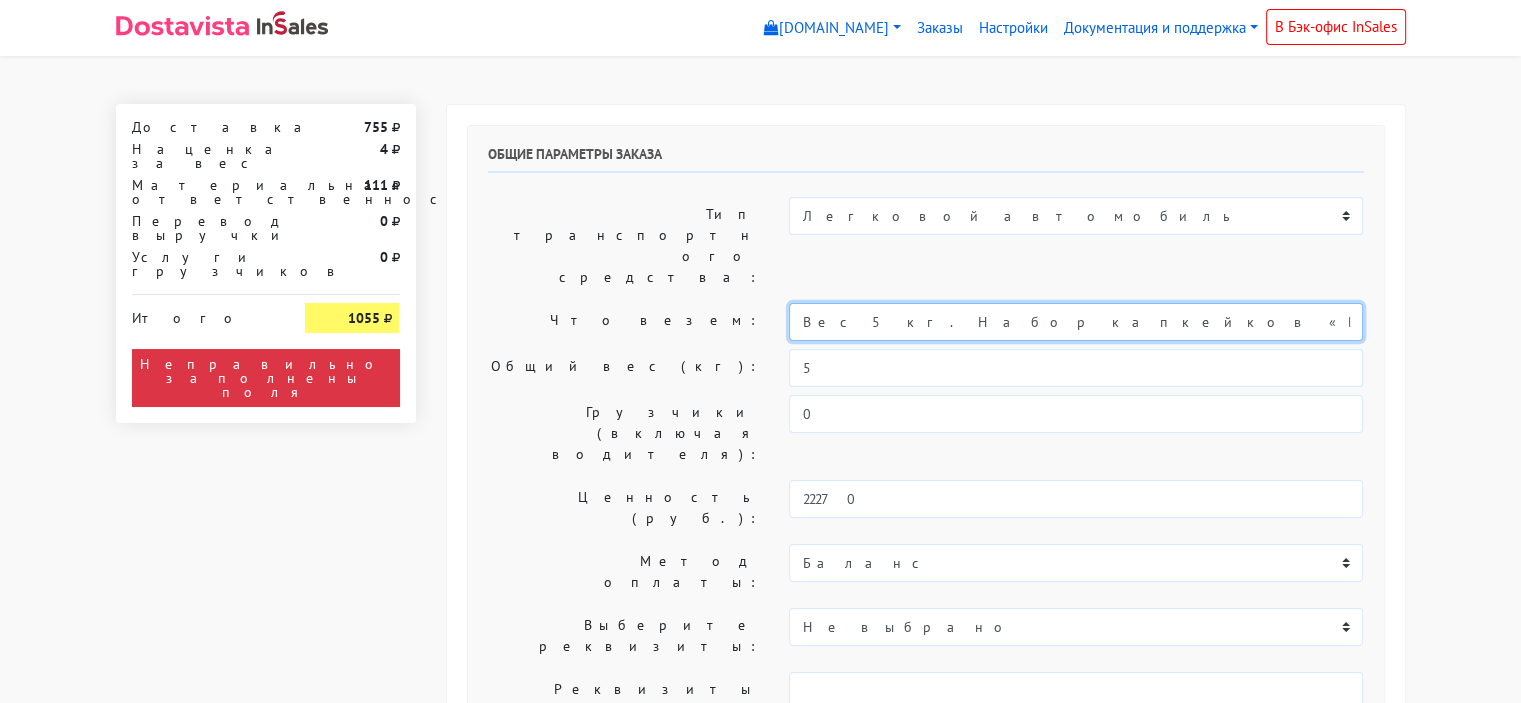 click on "Вес 5кг. Набор капкейков «Весенний рассвет»" at bounding box center (1076, 322) 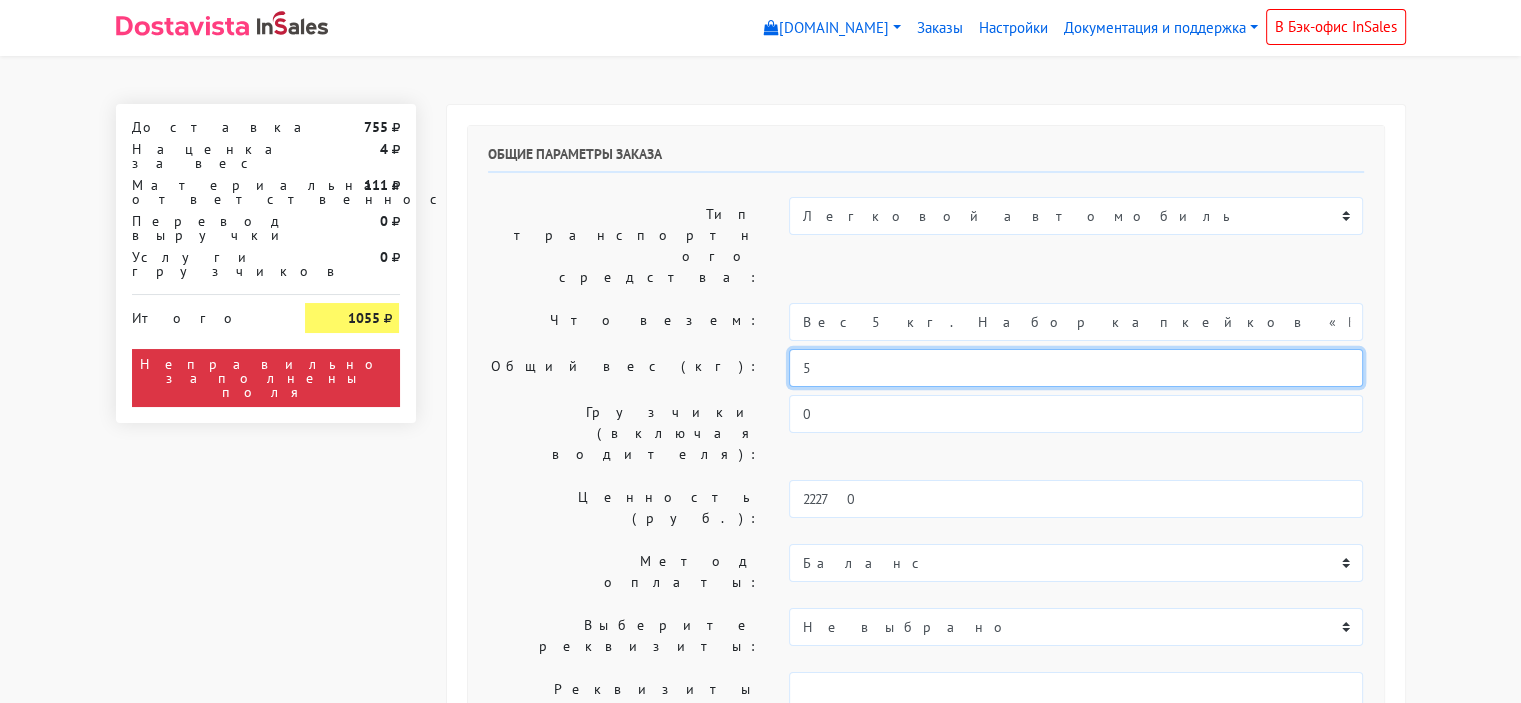 click on "5" at bounding box center [1076, 368] 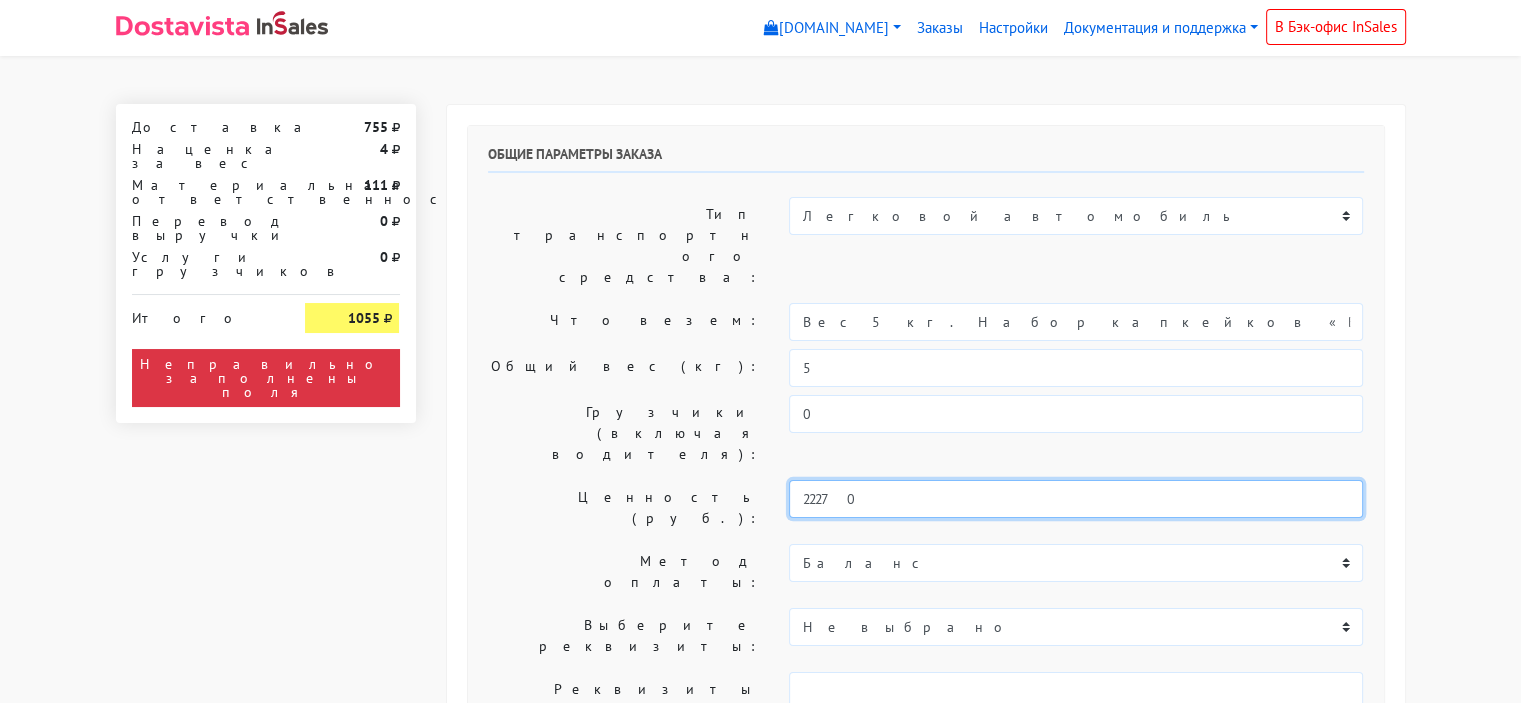 click on "22270" at bounding box center (1076, 499) 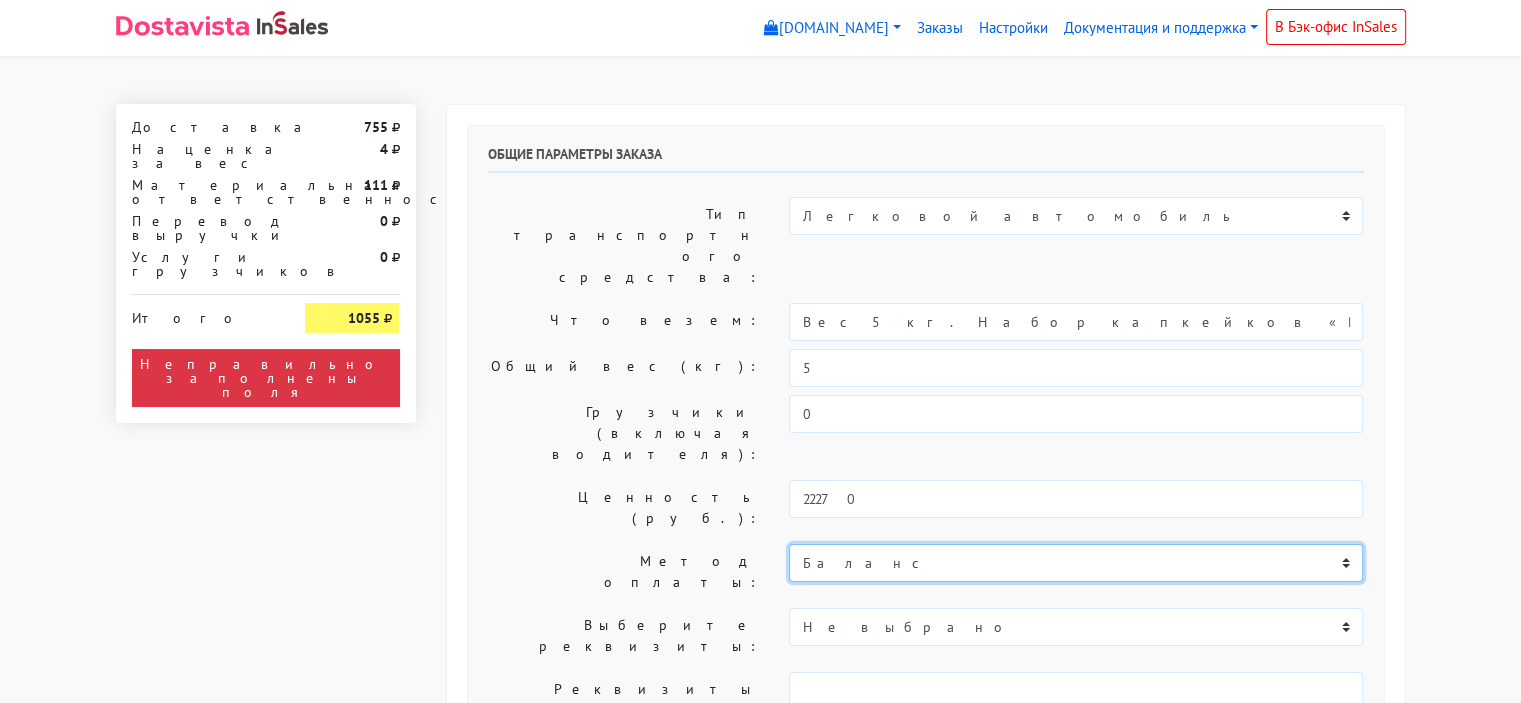 click on "Баланс" at bounding box center (1076, 563) 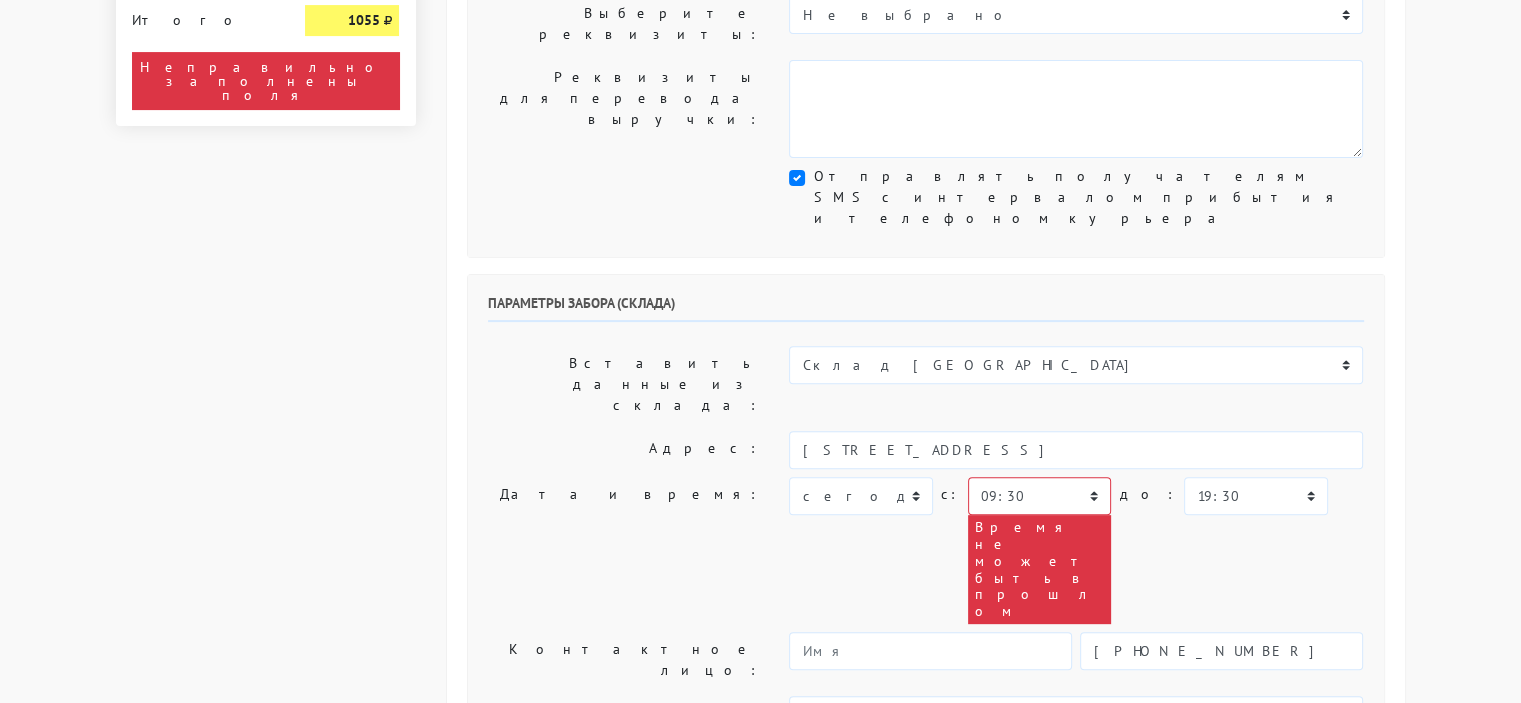 scroll, scrollTop: 646, scrollLeft: 0, axis: vertical 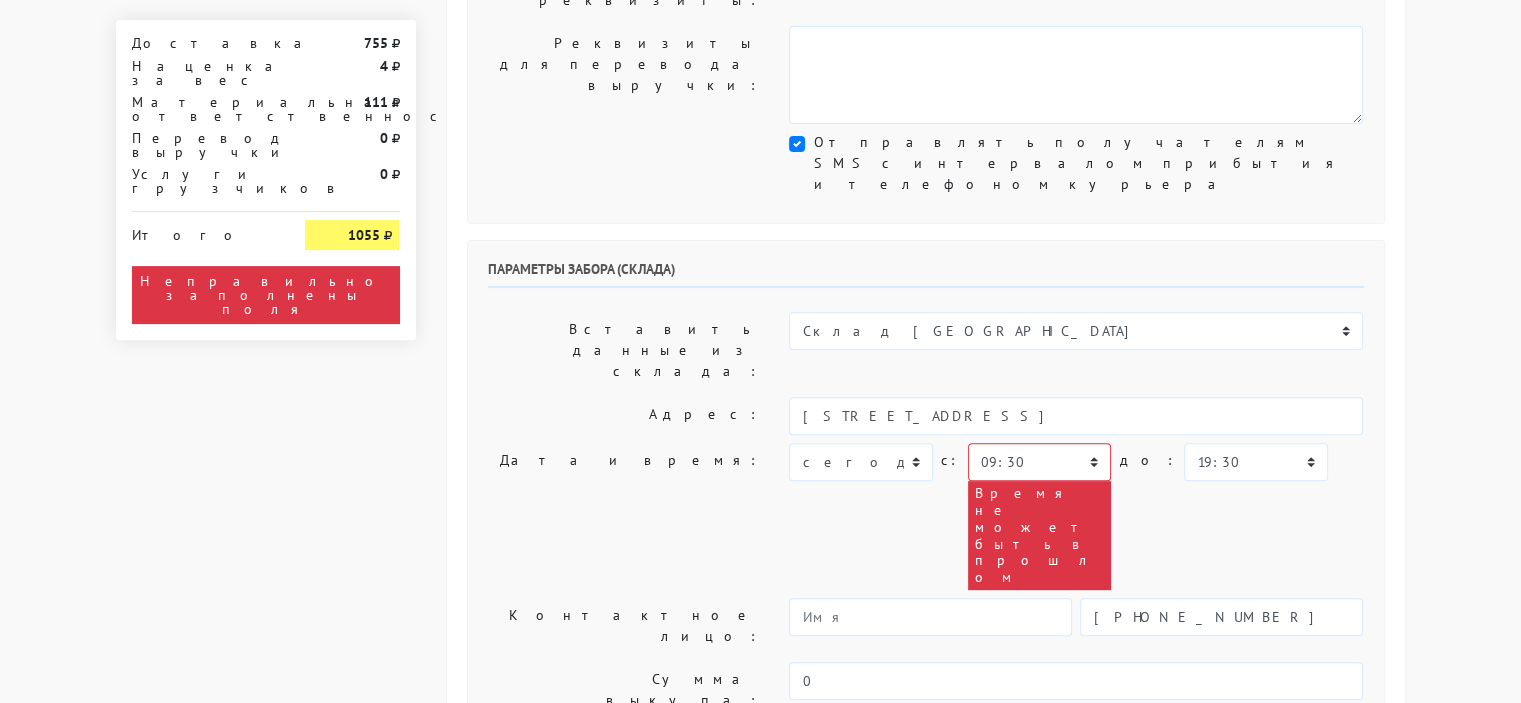 click on "Вставить данные из склада:" at bounding box center (624, 350) 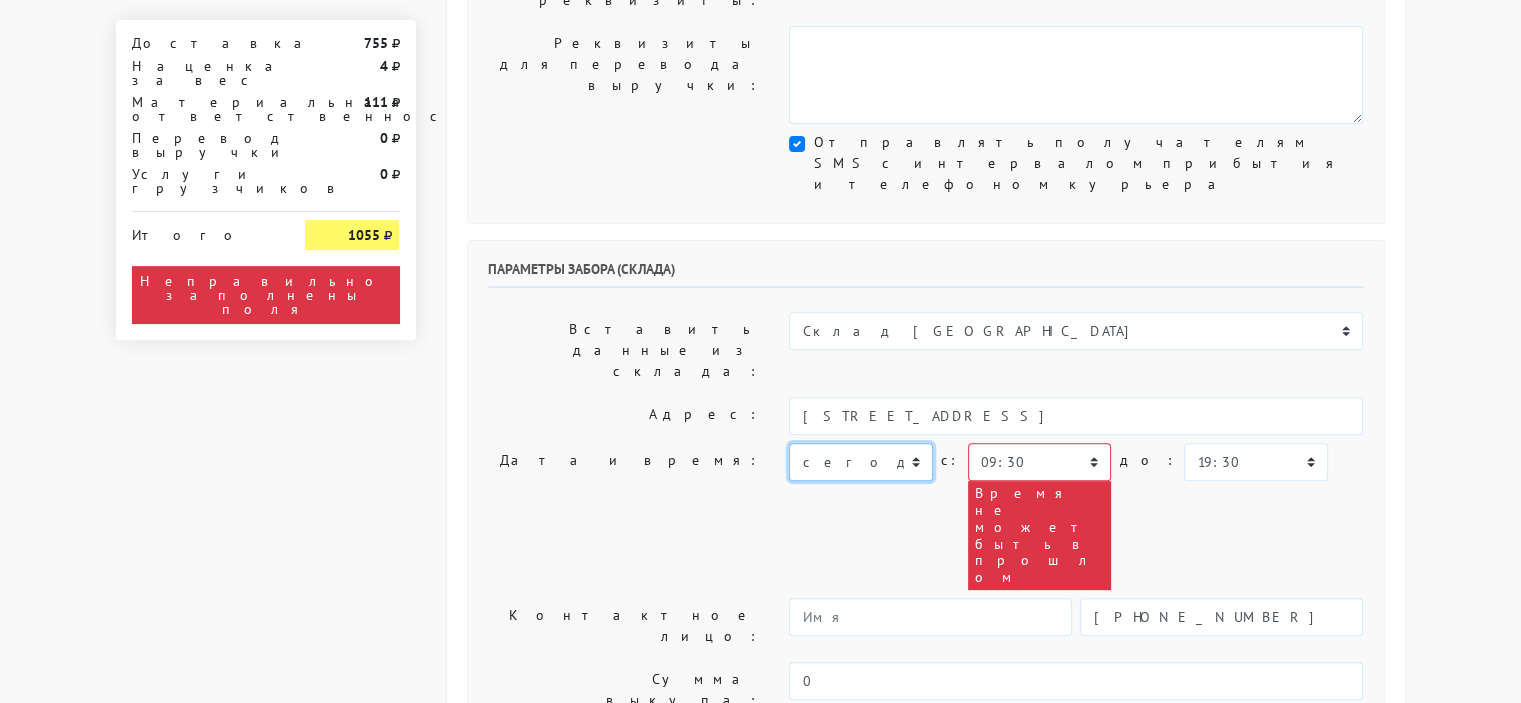 click on "сегодня
завтра
01.08.2025
02.08.2025
03.08.2025
04.08.2025
05.08.2025
06.08.2025
07.08.2025" at bounding box center (860, 462) 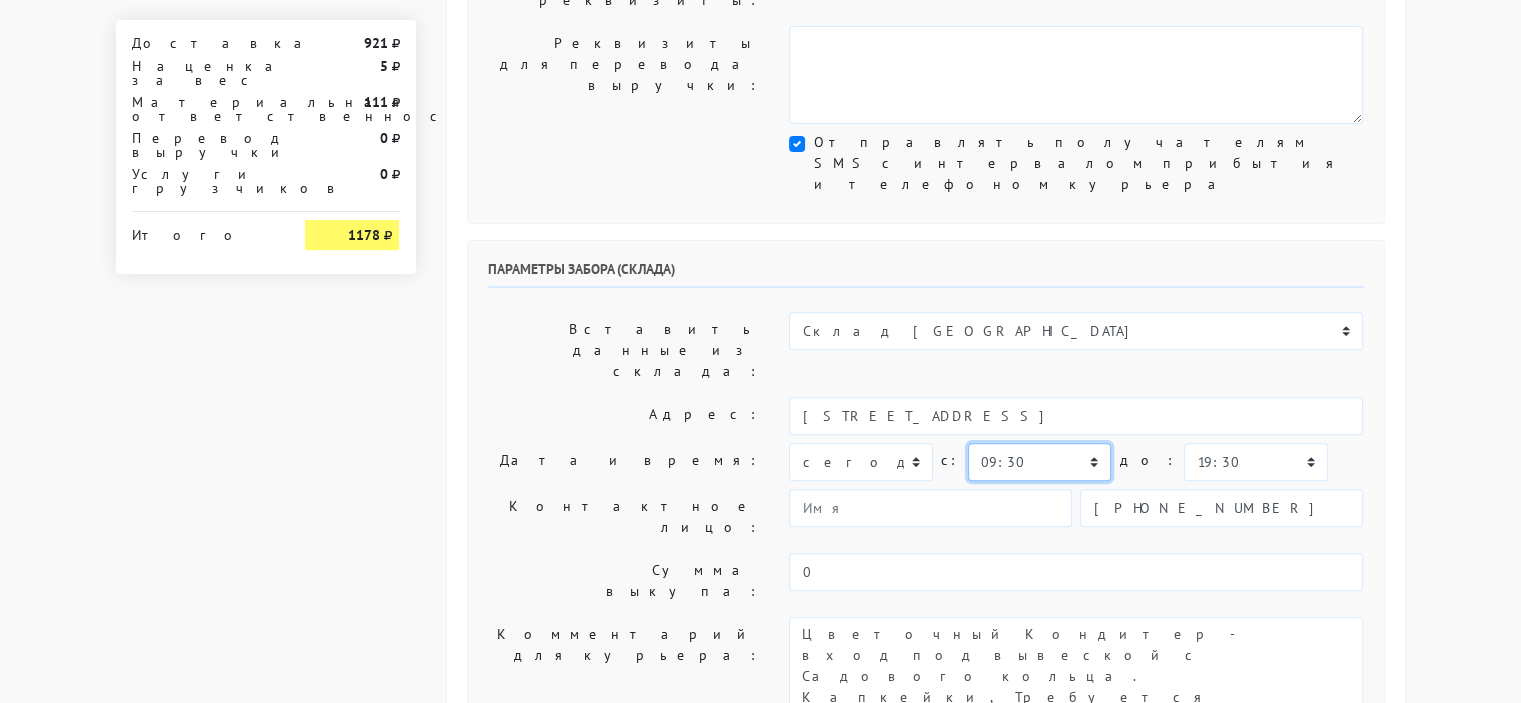 click on "00:00
00:30
01:00
01:30
02:00
02:30
03:00
03:30
04:00 04:30 05:00 05:30 06:00 06:30 07:00 07:30 08:00" at bounding box center (1039, 462) 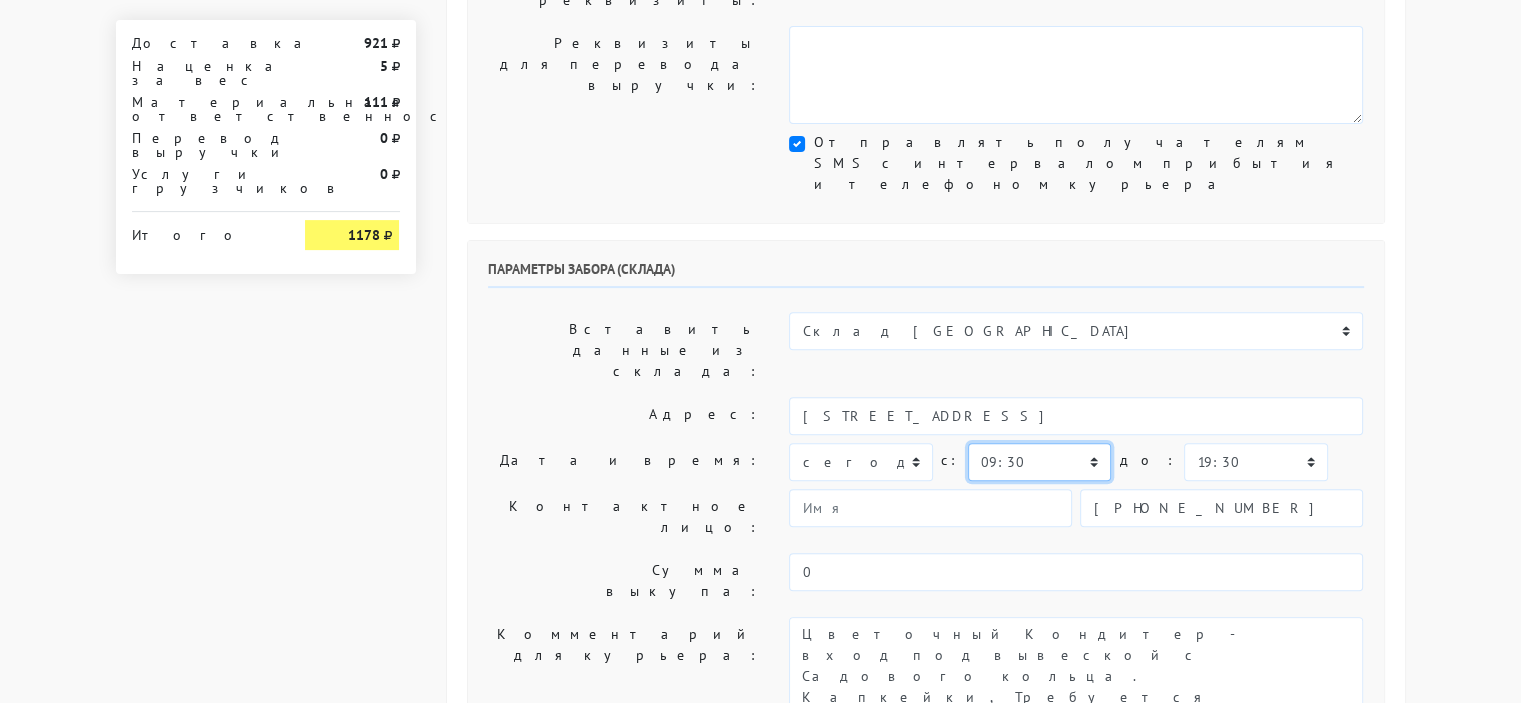 select on "10:00" 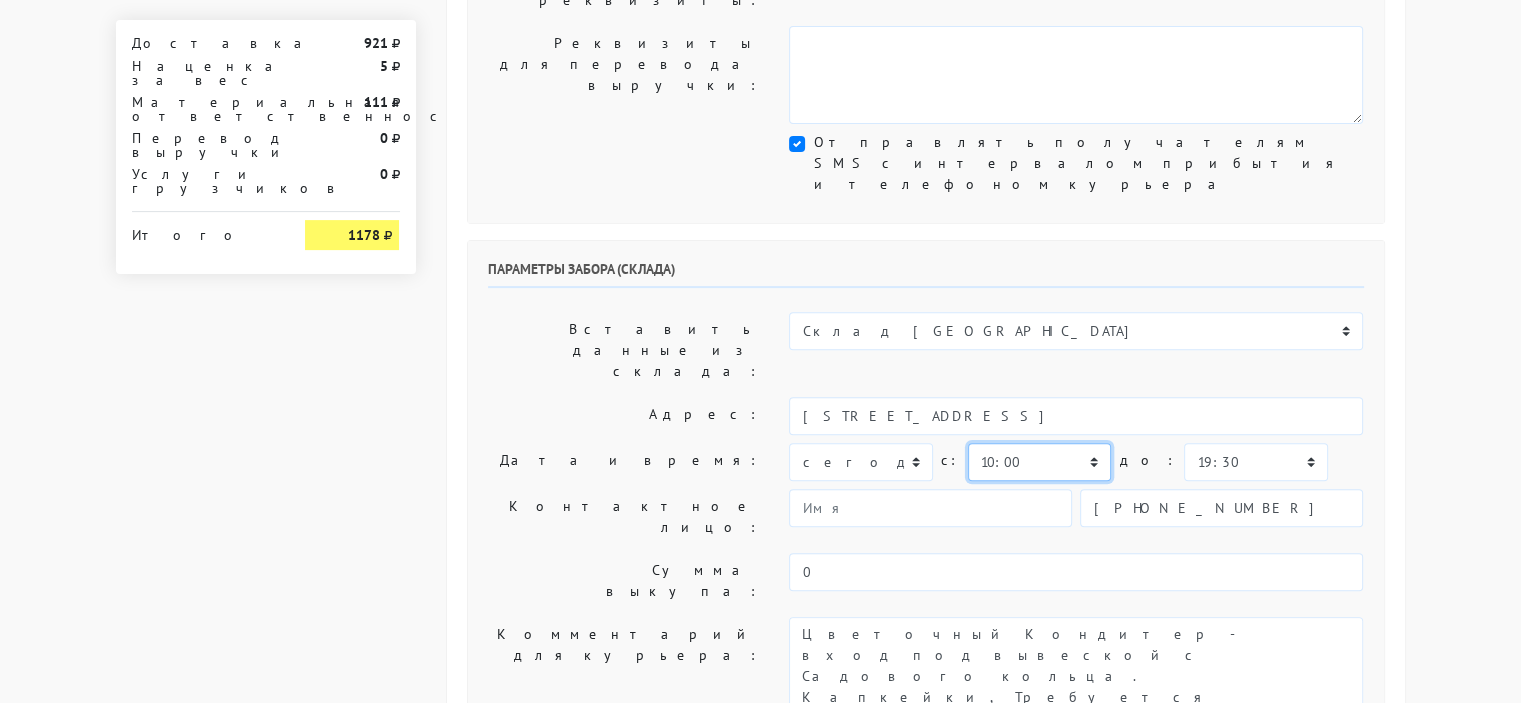 click on "00:00
00:30
01:00
01:30
02:00
02:30
03:00
03:30
04:00 04:30 05:00 05:30 06:00 06:30 07:00 07:30 08:00" at bounding box center [1039, 462] 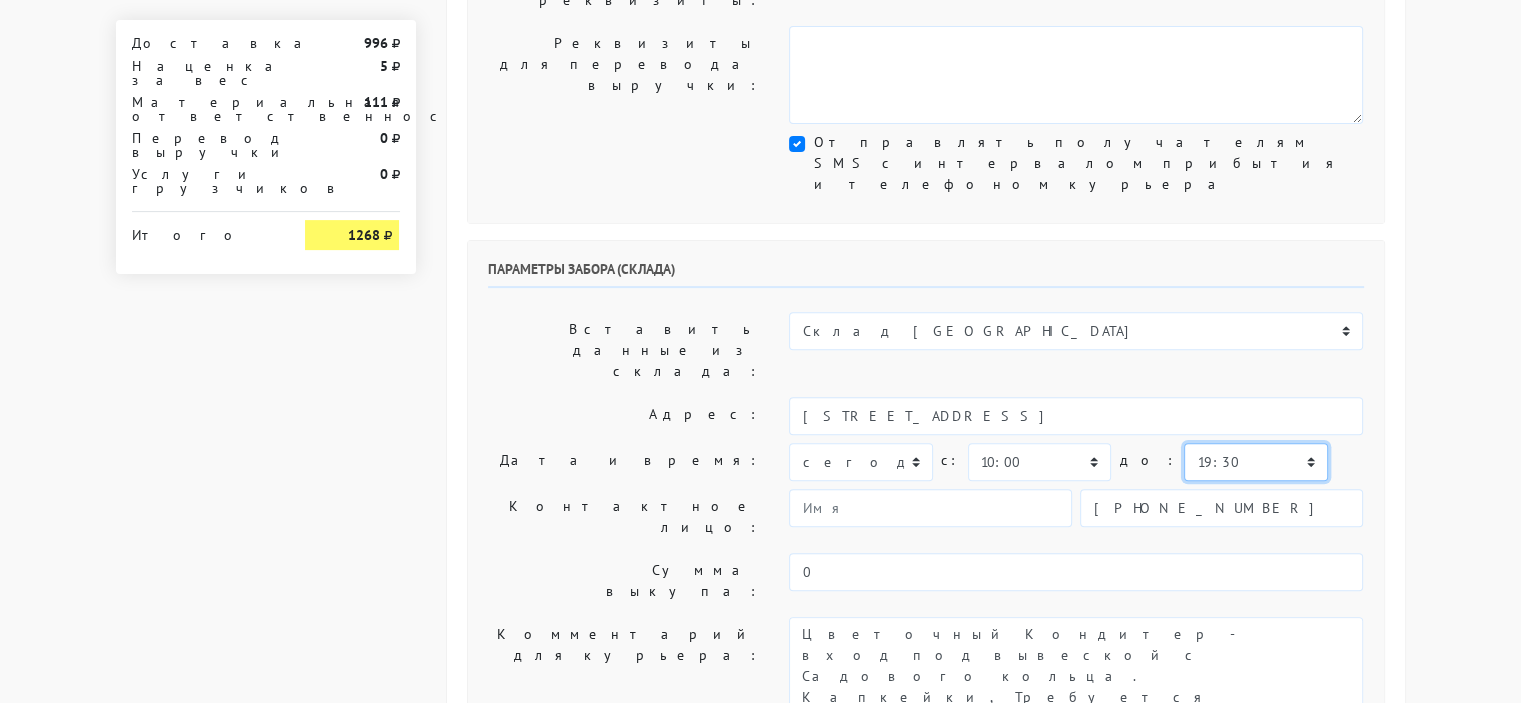 click on "00:00
00:30
01:00
01:30
02:00
02:30
03:00
03:30
04:00 04:30 05:00 05:30 06:00 06:30 07:00 07:30 08:00" at bounding box center [1255, 462] 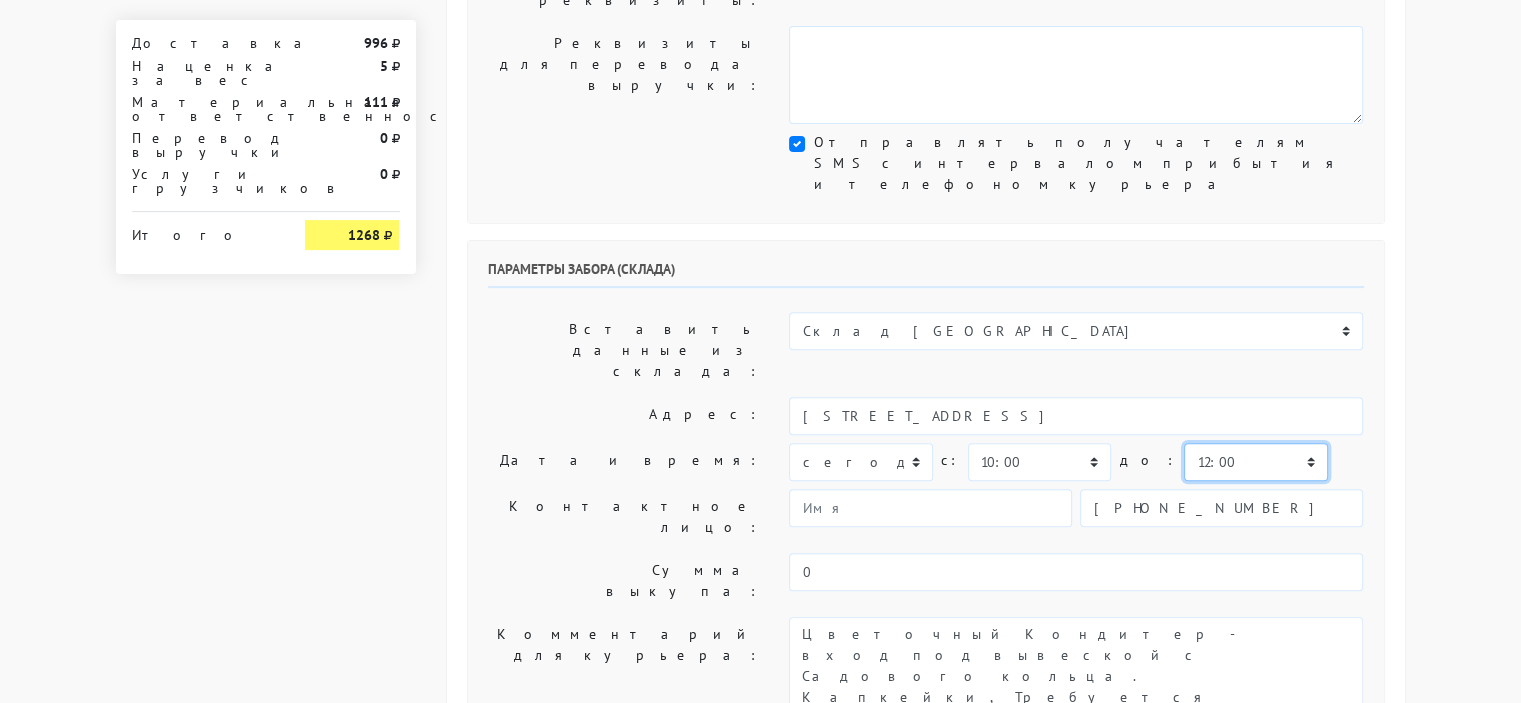 click on "00:00
00:30
01:00
01:30
02:00
02:30
03:00
03:30
04:00 04:30 05:00 05:30 06:00 06:30 07:00 07:30 08:00" at bounding box center [1255, 462] 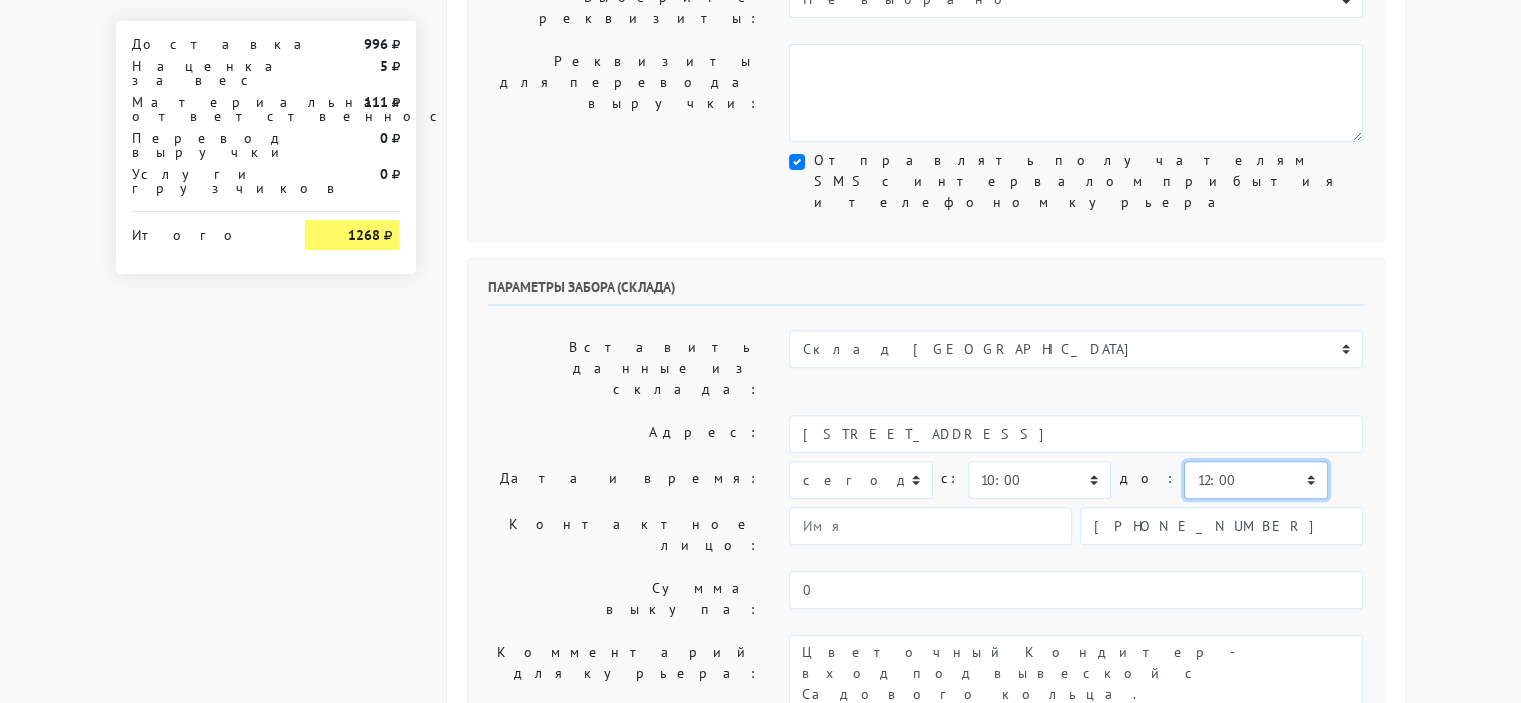 scroll, scrollTop: 637, scrollLeft: 0, axis: vertical 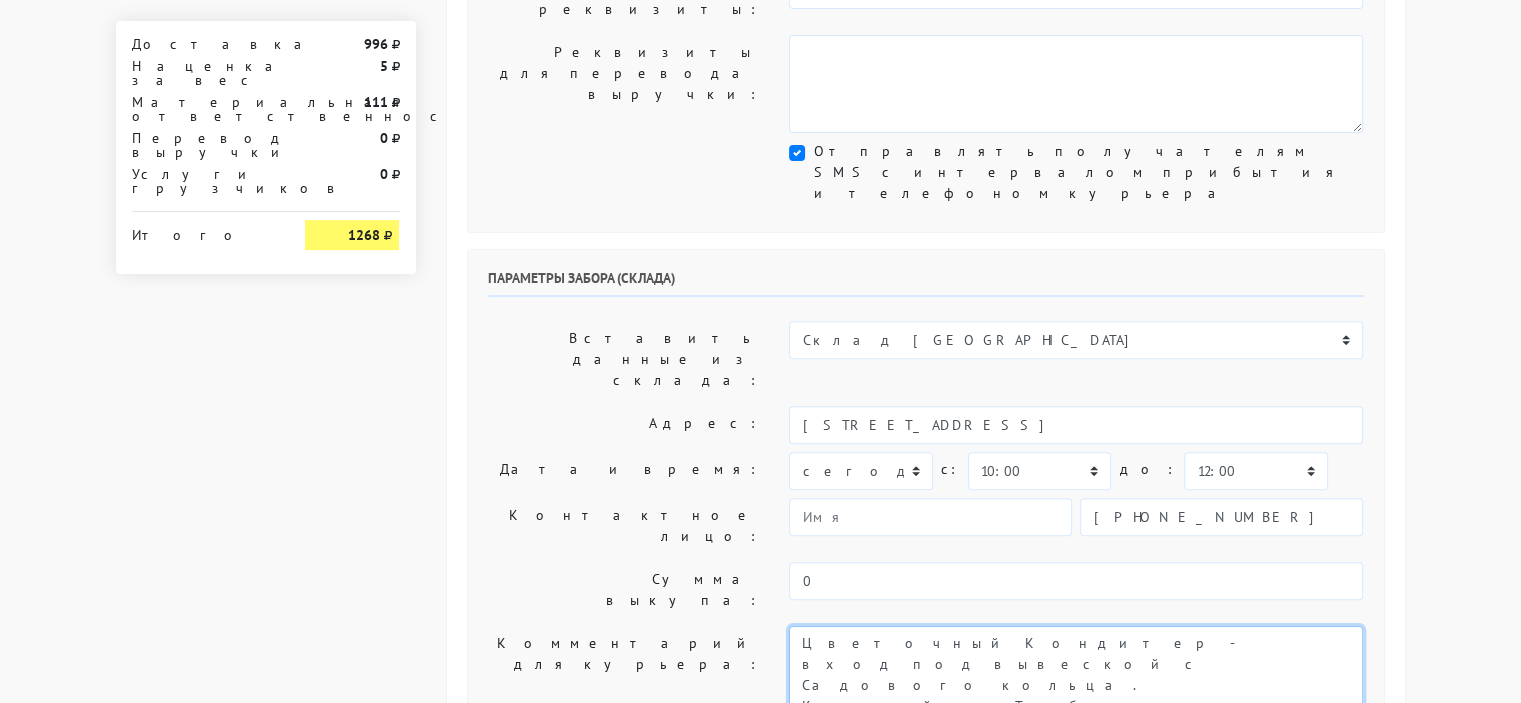 drag, startPoint x: 1015, startPoint y: 379, endPoint x: 1128, endPoint y: 425, distance: 122.0041 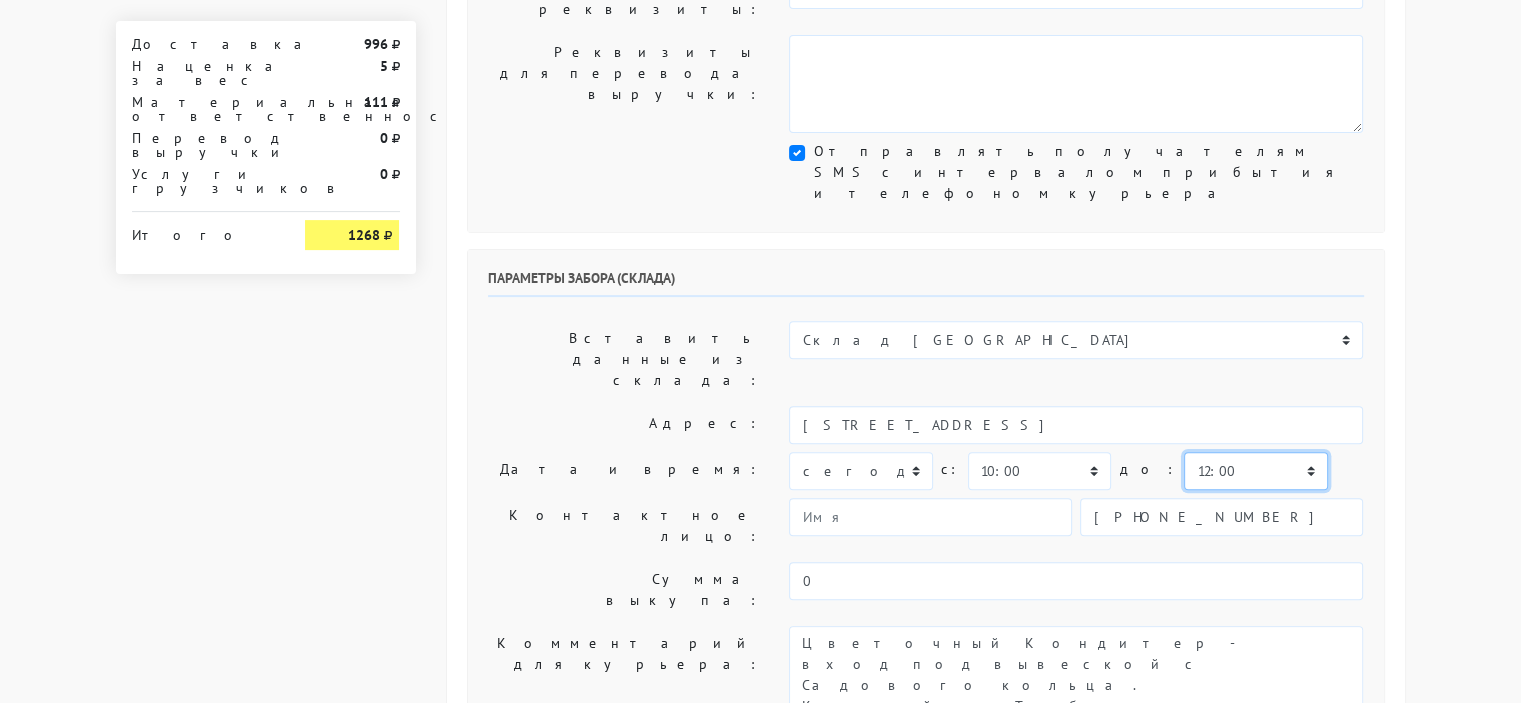 click on "00:00
00:30
01:00
01:30
02:00
02:30
03:00
03:30
04:00 04:30 05:00 05:30 06:00 06:30 07:00 07:30 08:00" at bounding box center [1255, 471] 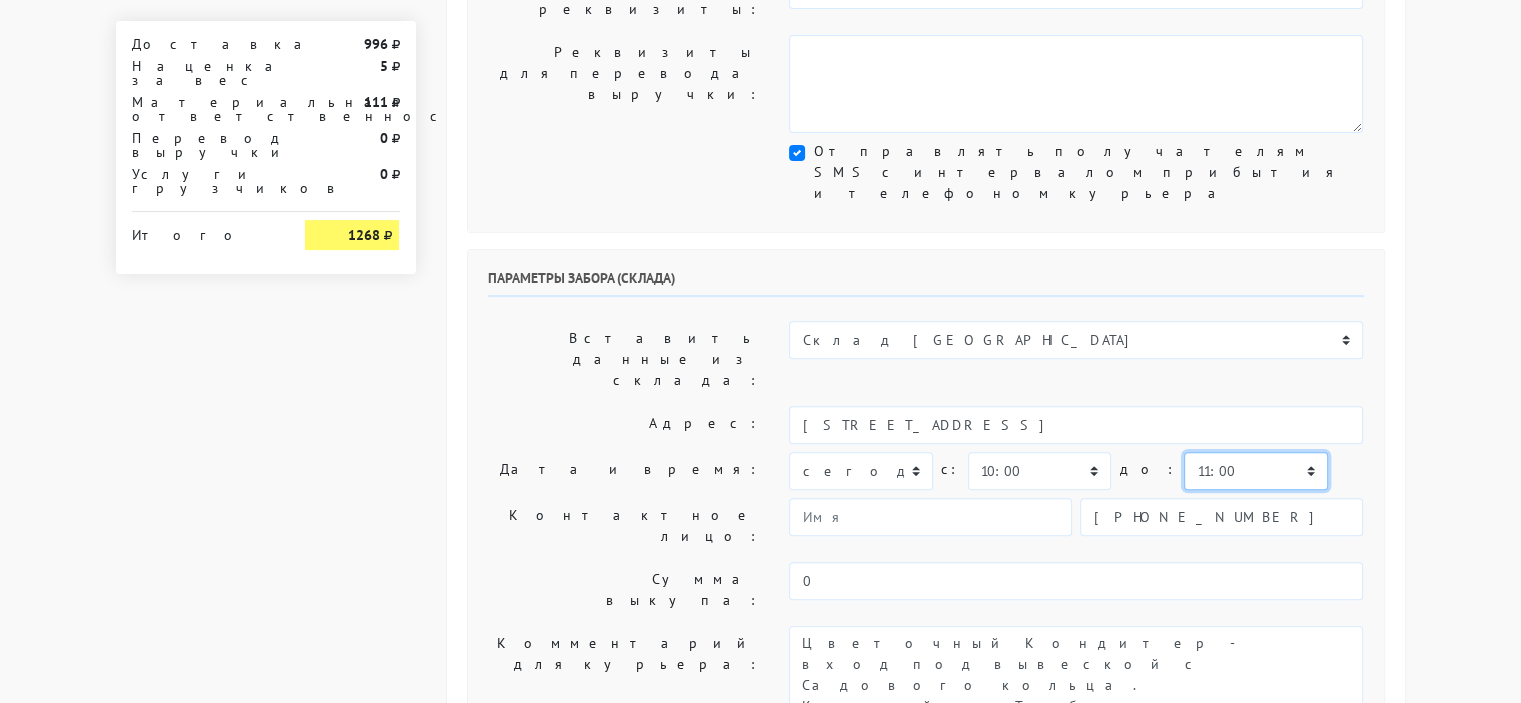 click on "00:00
00:30
01:00
01:30
02:00
02:30
03:00
03:30
04:00 04:30 05:00 05:30 06:00 06:30 07:00 07:30 08:00" at bounding box center (1255, 471) 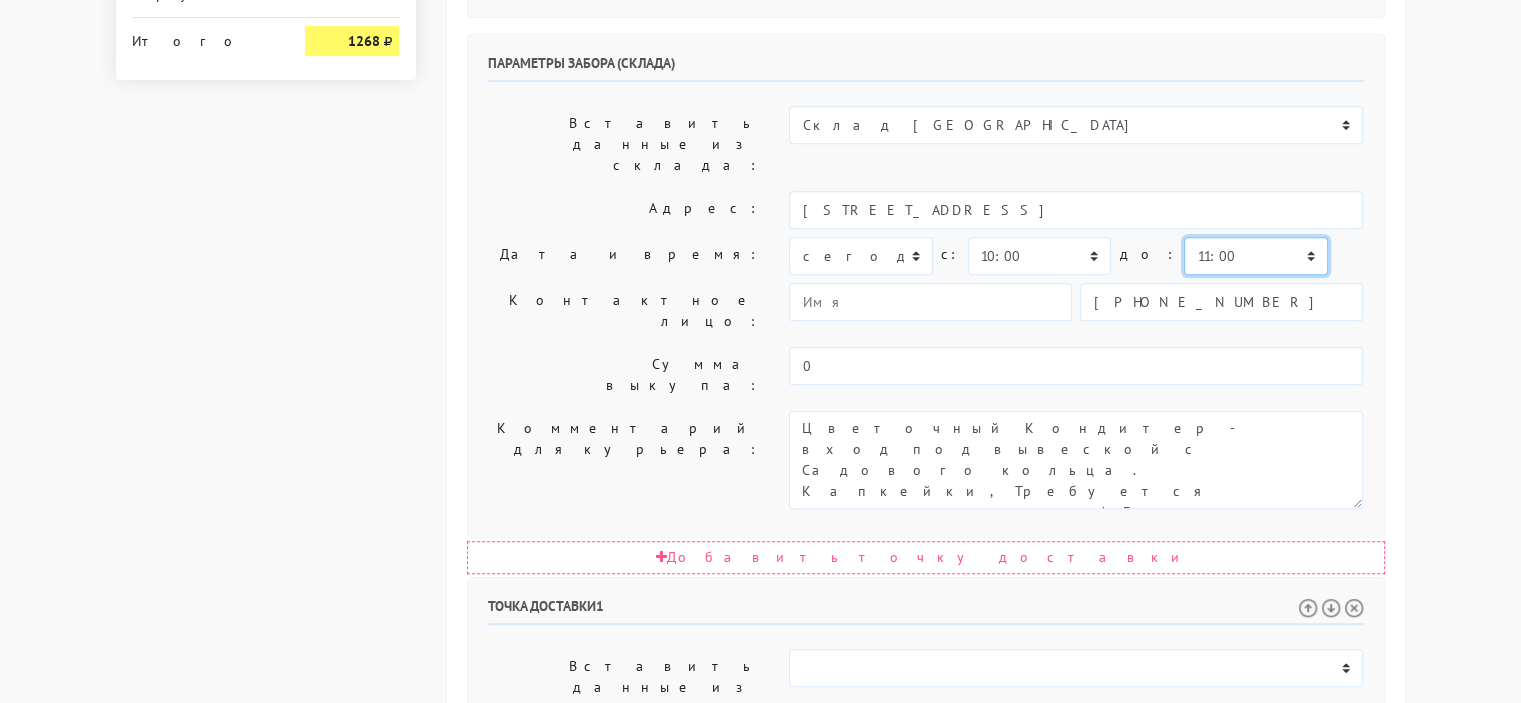scroll, scrollTop: 865, scrollLeft: 0, axis: vertical 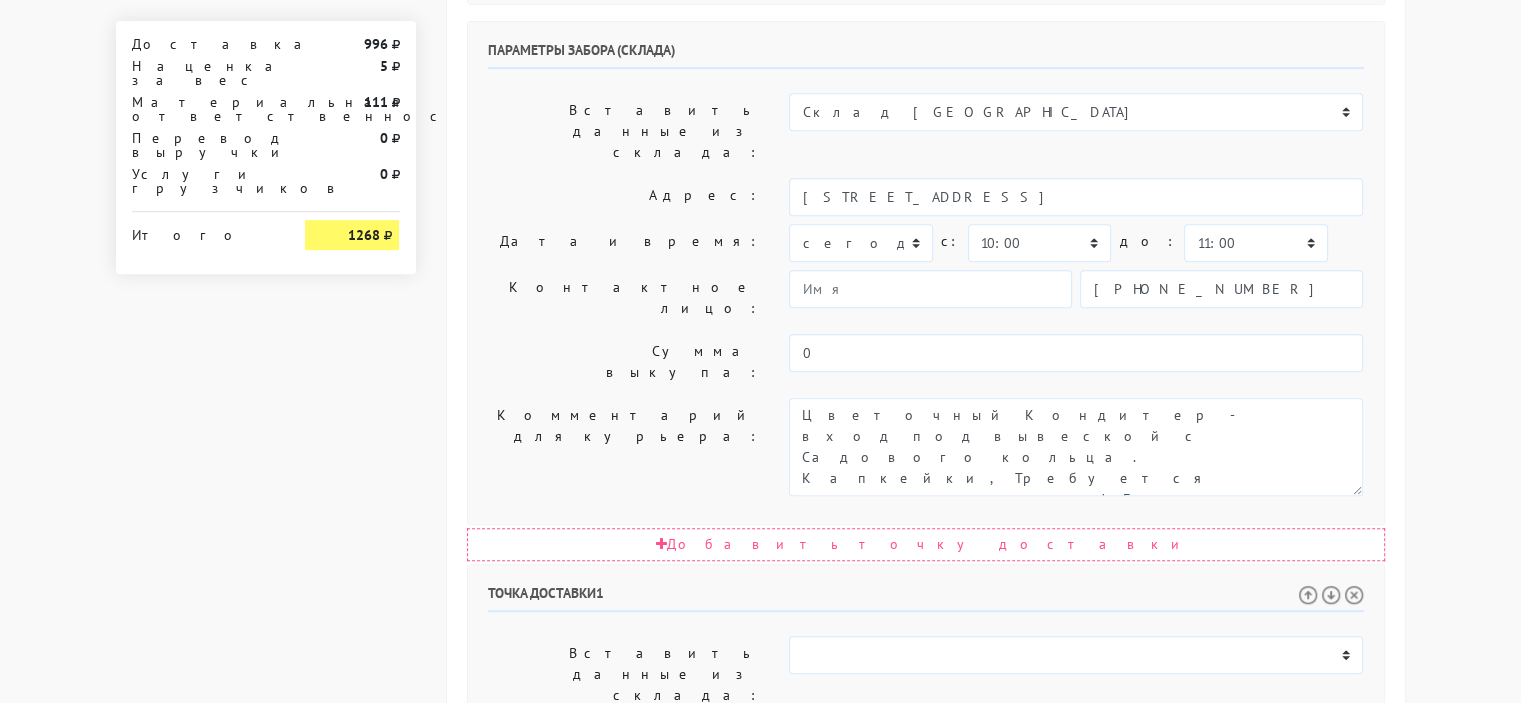 click on "00:00
00:30
01:00
01:30
02:00
02:30
03:00
03:30 04:00 04:30 05:00 05:30 06:00 06:30 07:00 07:30 08:00 08:30 09:00" at bounding box center [1039, 804] 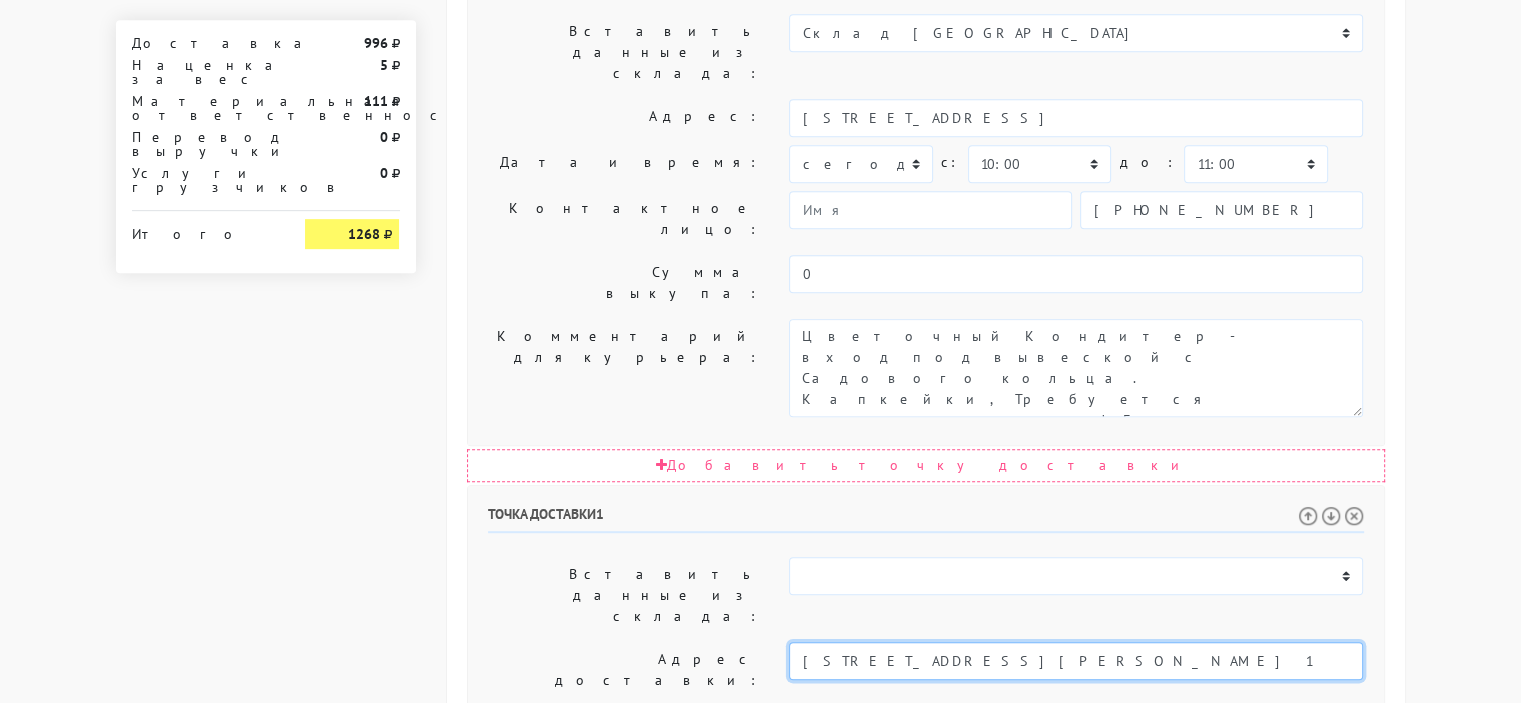 drag, startPoint x: 1014, startPoint y: 350, endPoint x: 869, endPoint y: 343, distance: 145.16887 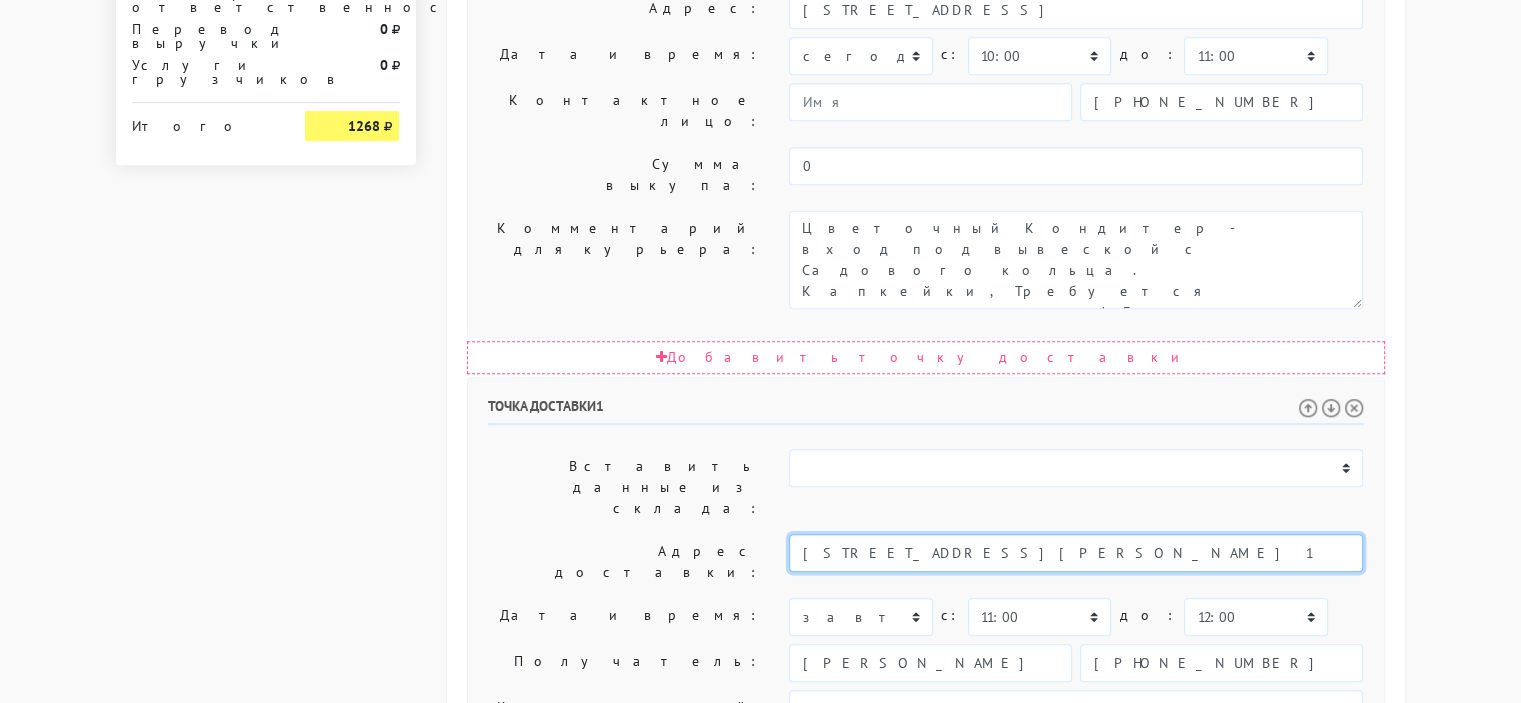 scroll, scrollTop: 1054, scrollLeft: 0, axis: vertical 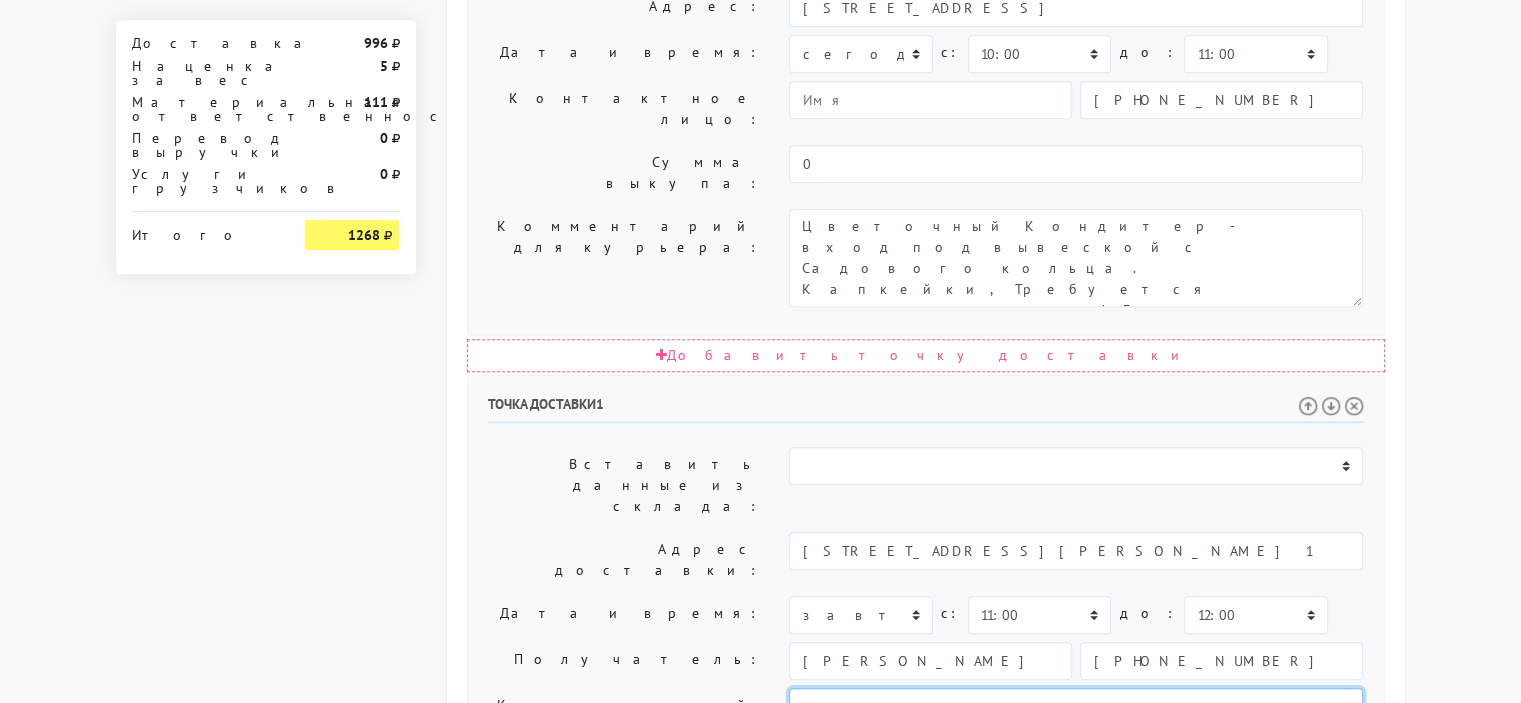 click on "позвонить получателю за 30 мин" at bounding box center (1076, 737) 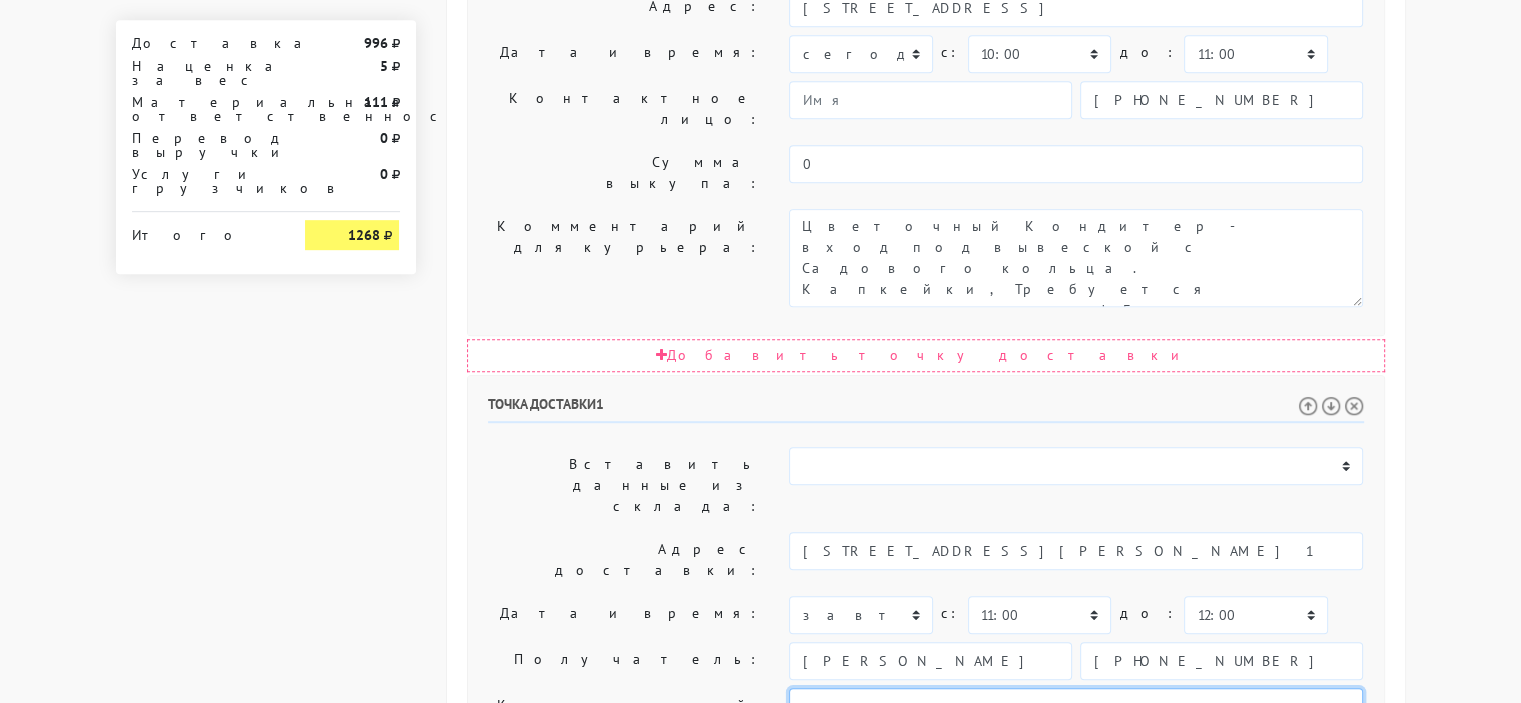 scroll, scrollTop: 1136, scrollLeft: 0, axis: vertical 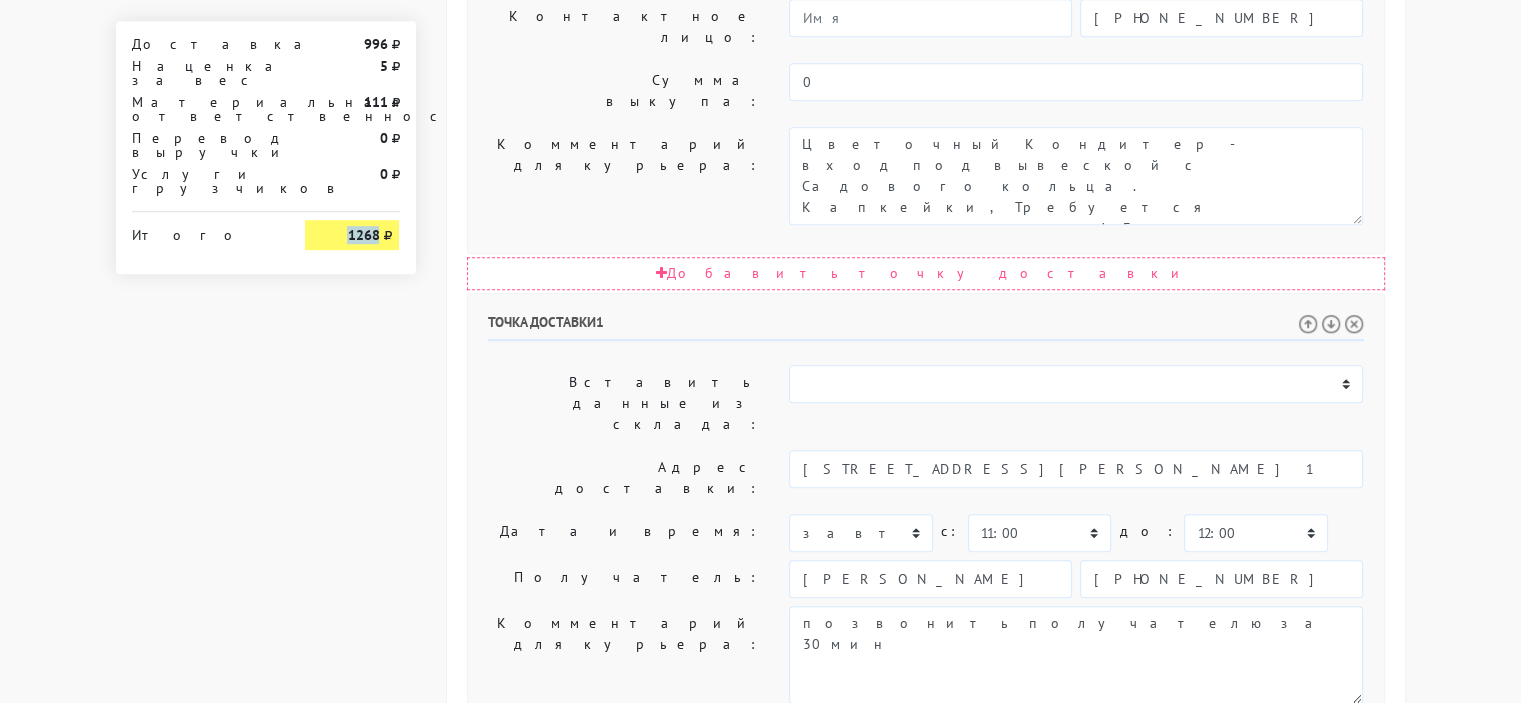 drag, startPoint x: 348, startPoint y: 193, endPoint x: 400, endPoint y: 194, distance: 52.009613 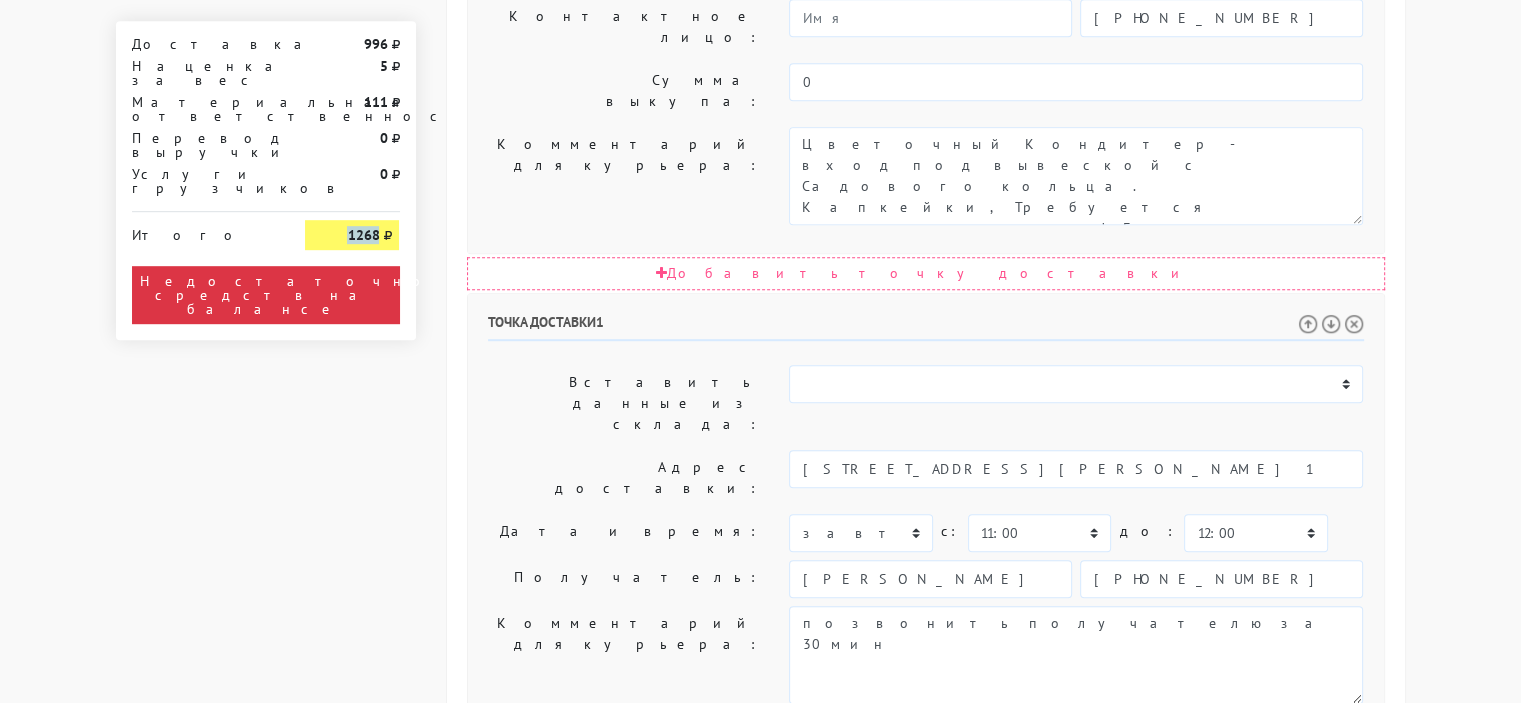 click on "Создать заказ в Dostavista" at bounding box center [571, 1062] 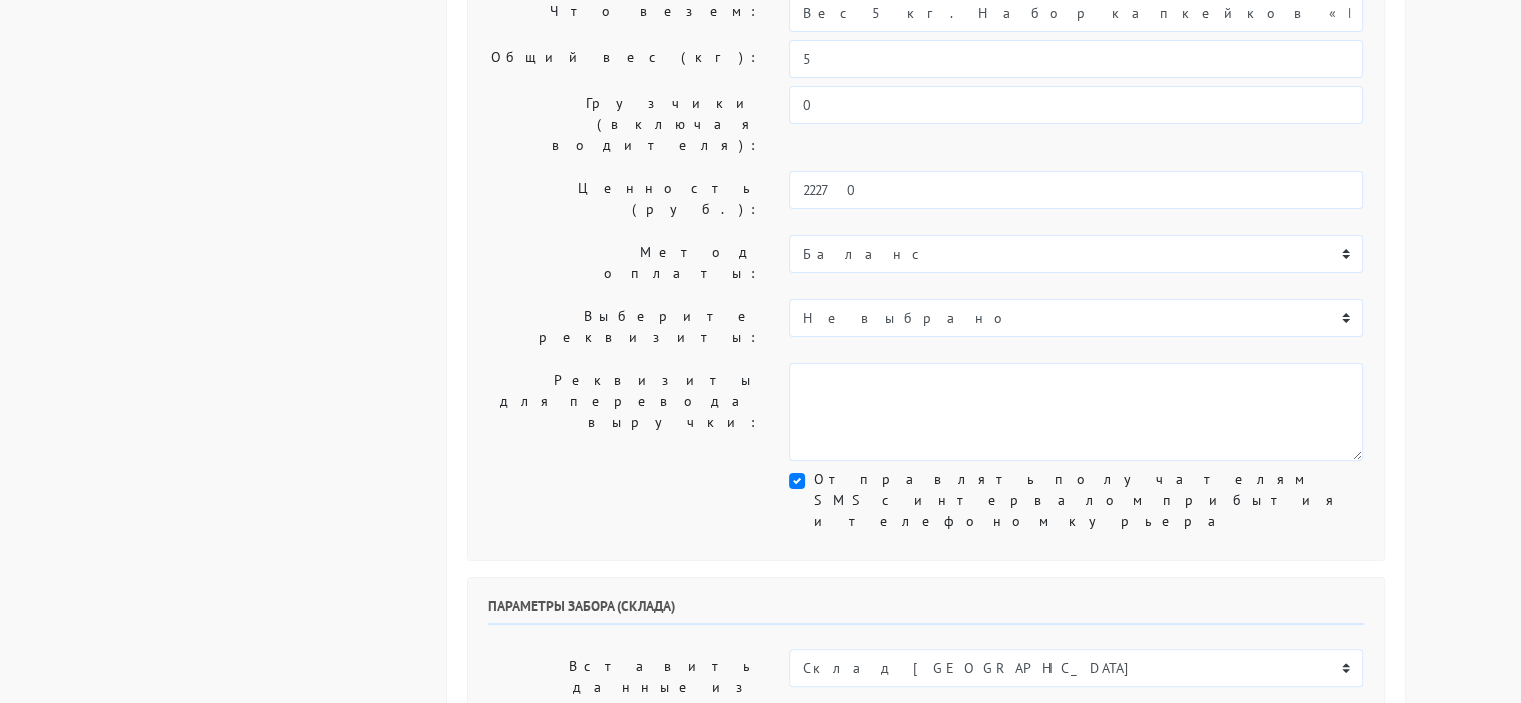 scroll, scrollTop: 0, scrollLeft: 0, axis: both 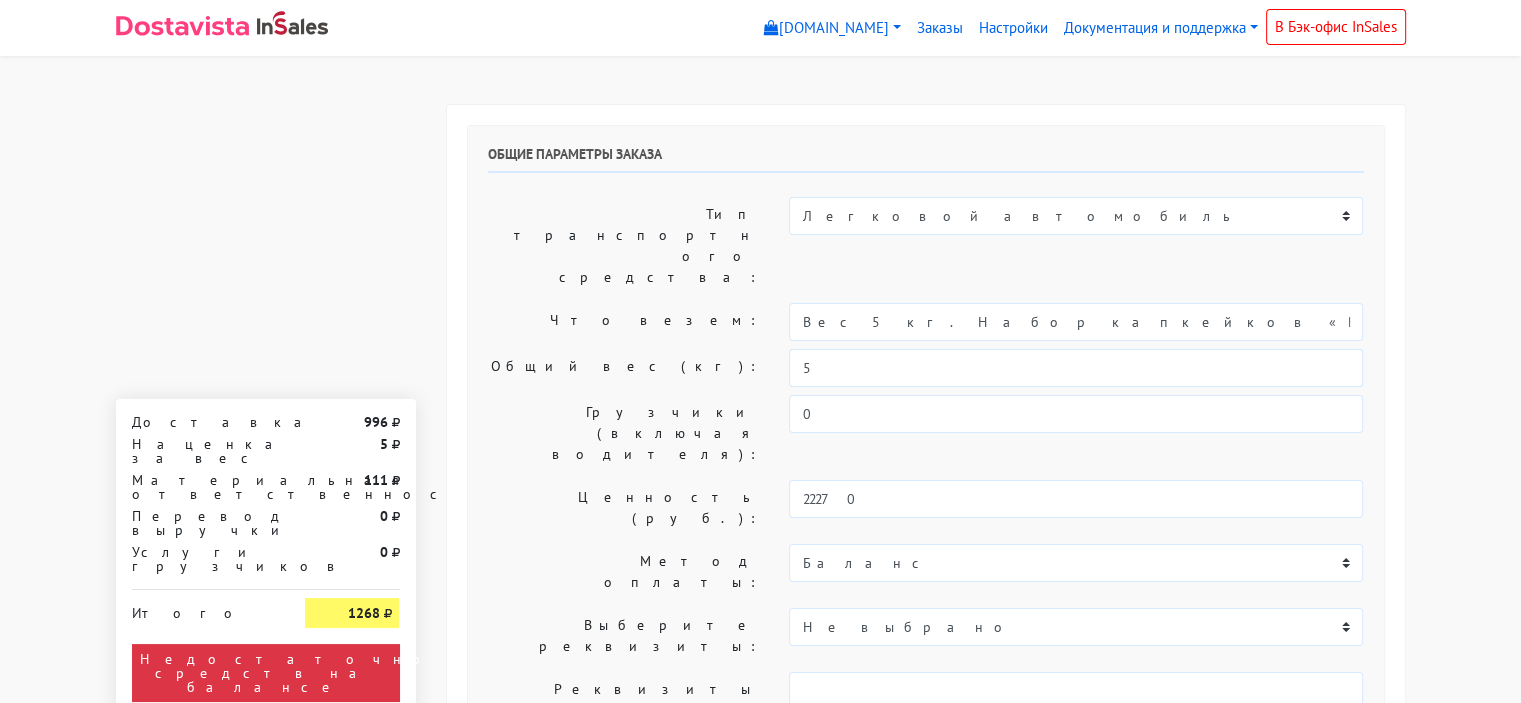 drag, startPoint x: 1535, startPoint y: 456, endPoint x: 843, endPoint y: 109, distance: 774.12726 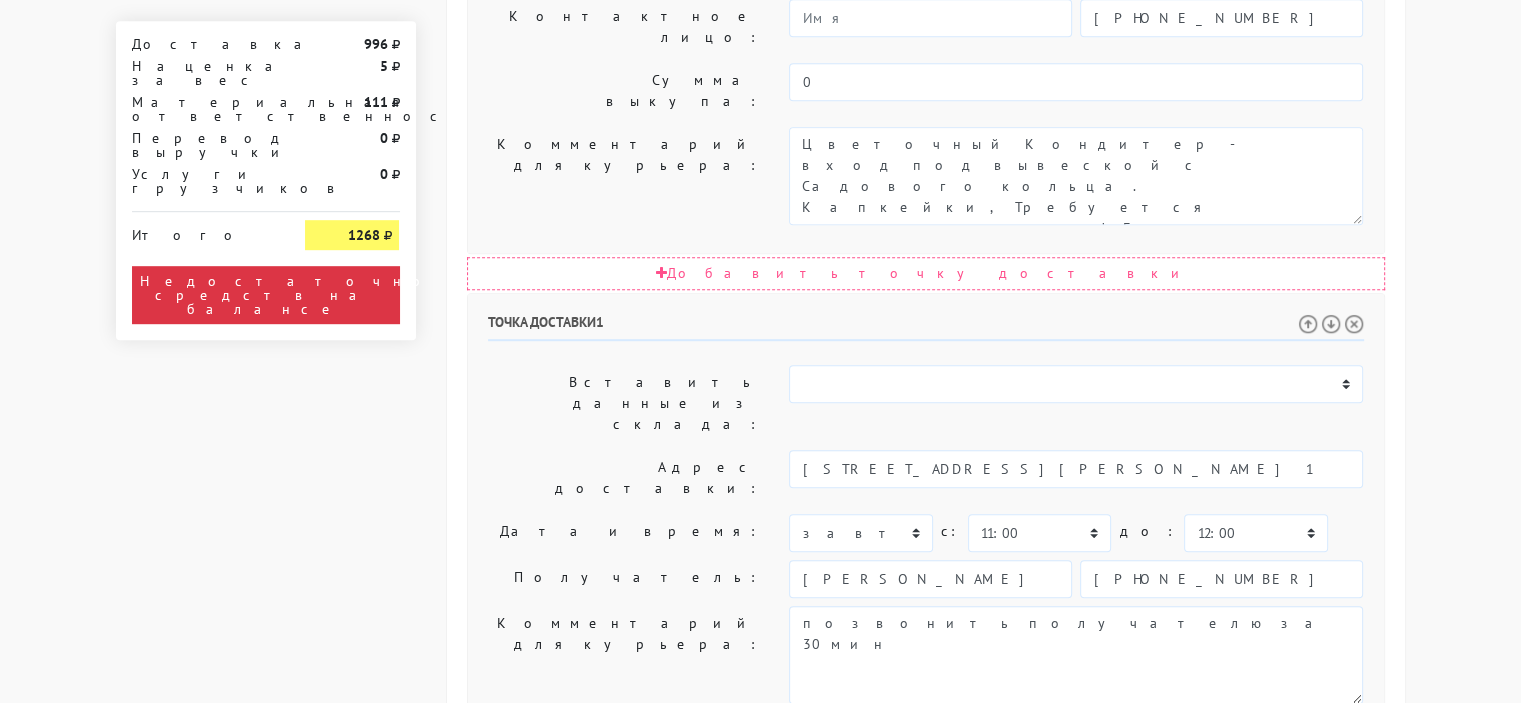 click on "Недостаточно средств на балансе" at bounding box center (266, 295) 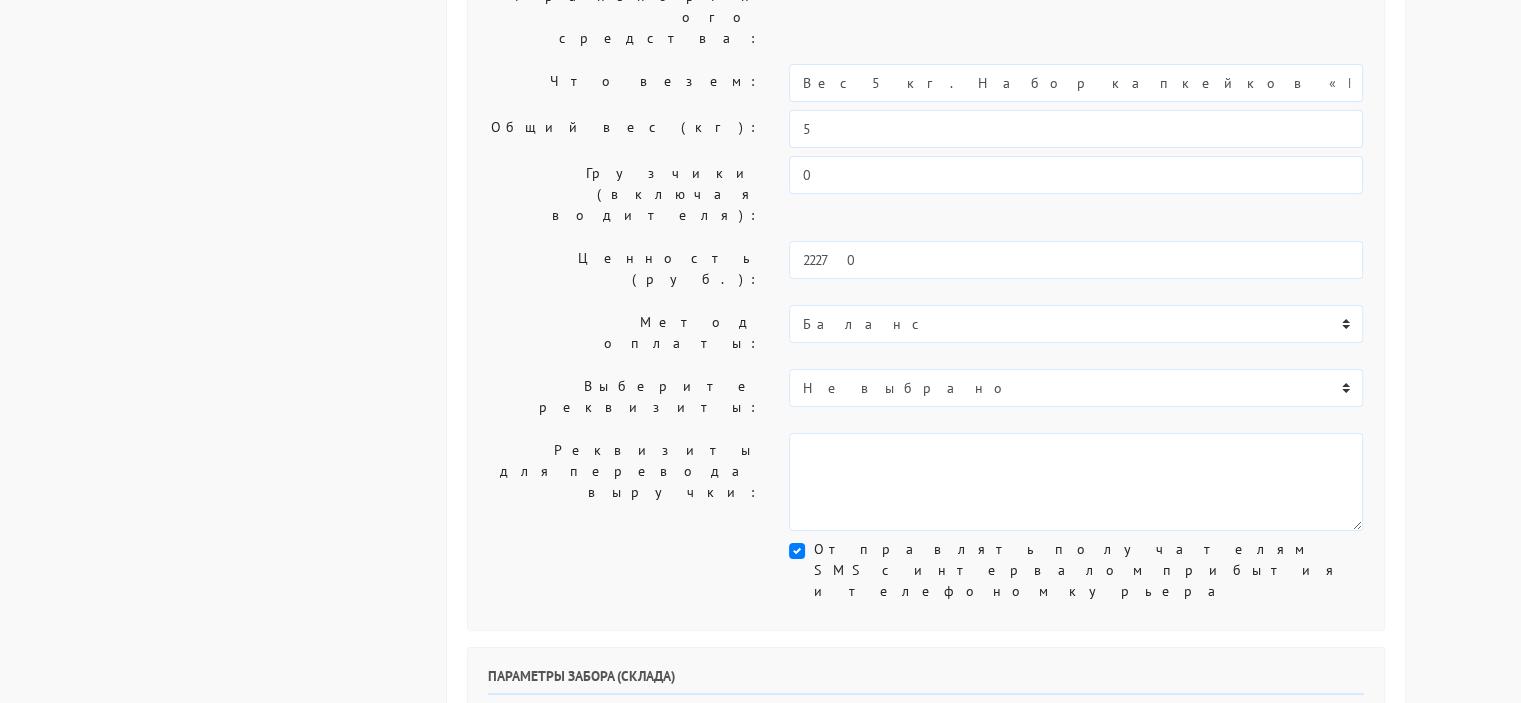 scroll, scrollTop: 0, scrollLeft: 0, axis: both 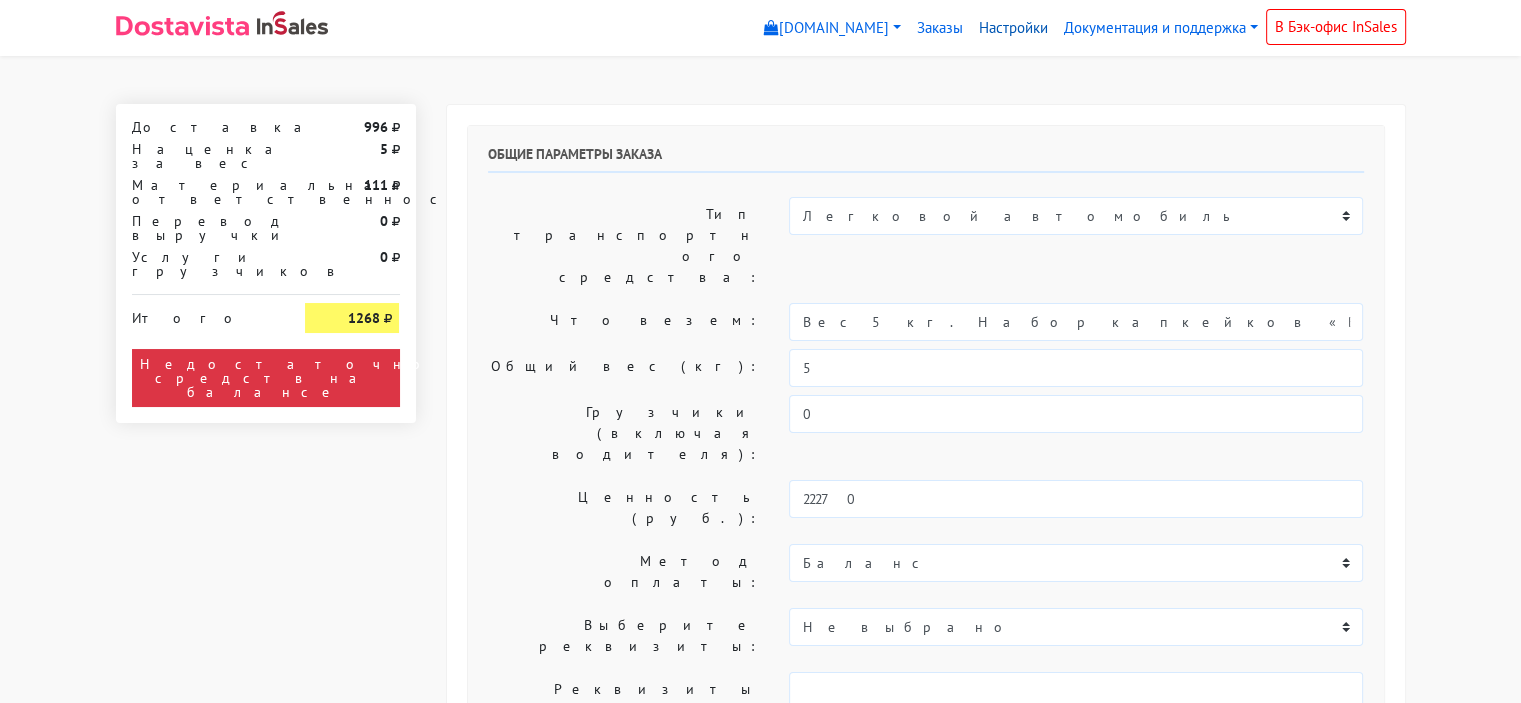 click on "Настройки" at bounding box center (1013, 28) 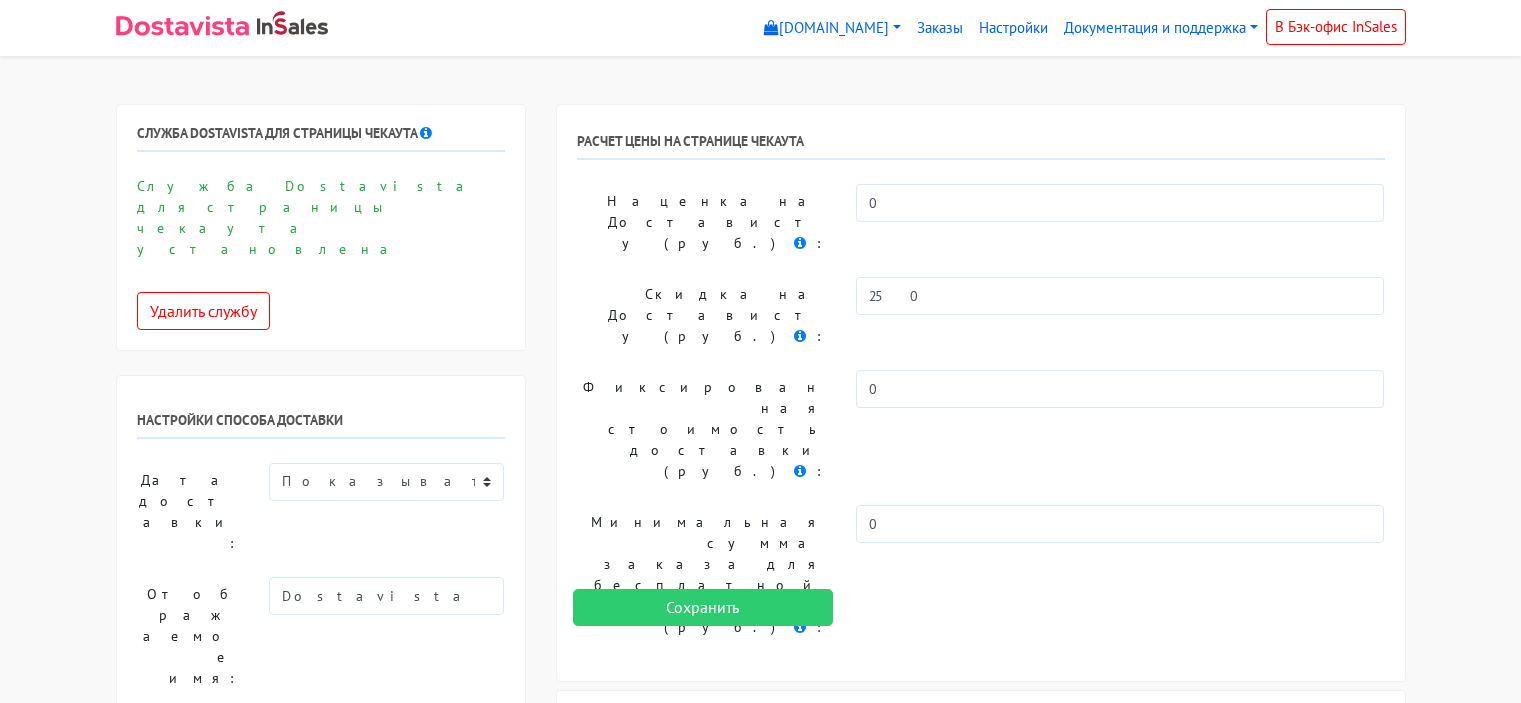 scroll, scrollTop: 0, scrollLeft: 0, axis: both 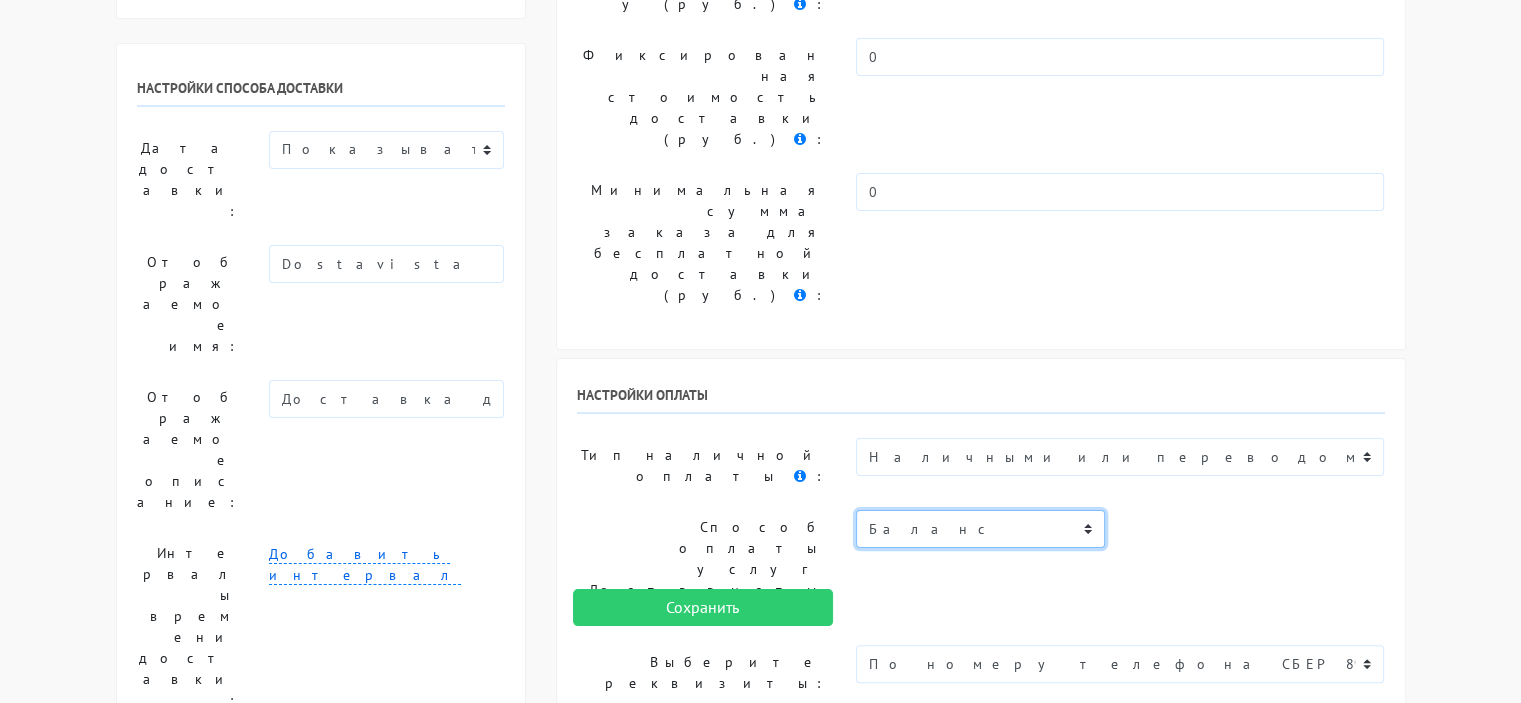 click on "Баланс" at bounding box center [980, 529] 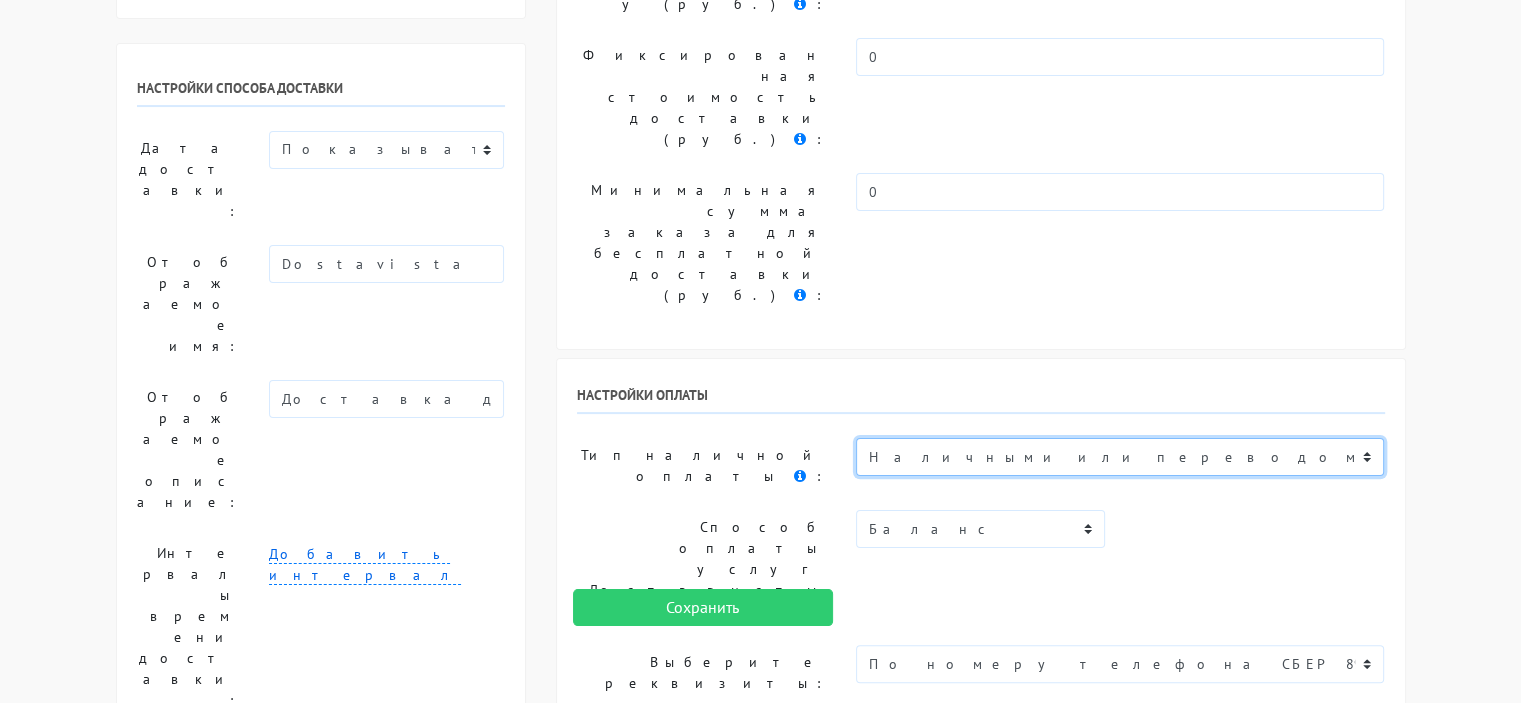 click on "Не выбрано
Наличными или переводом курьеру при получении
Оплата в точке самовывоза
Онлайн-оплата
Wildberries
OZON" at bounding box center (1120, 457) 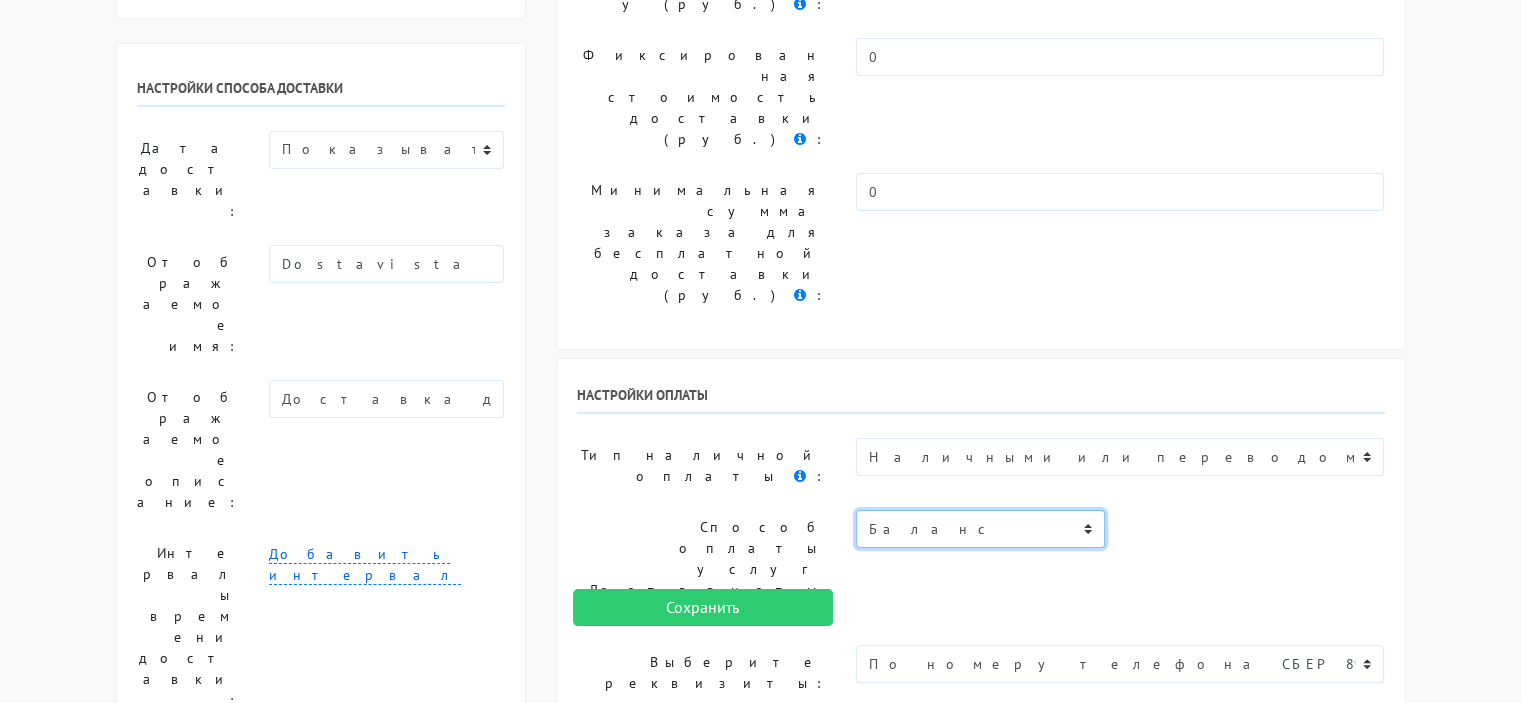click on "Баланс" at bounding box center (980, 529) 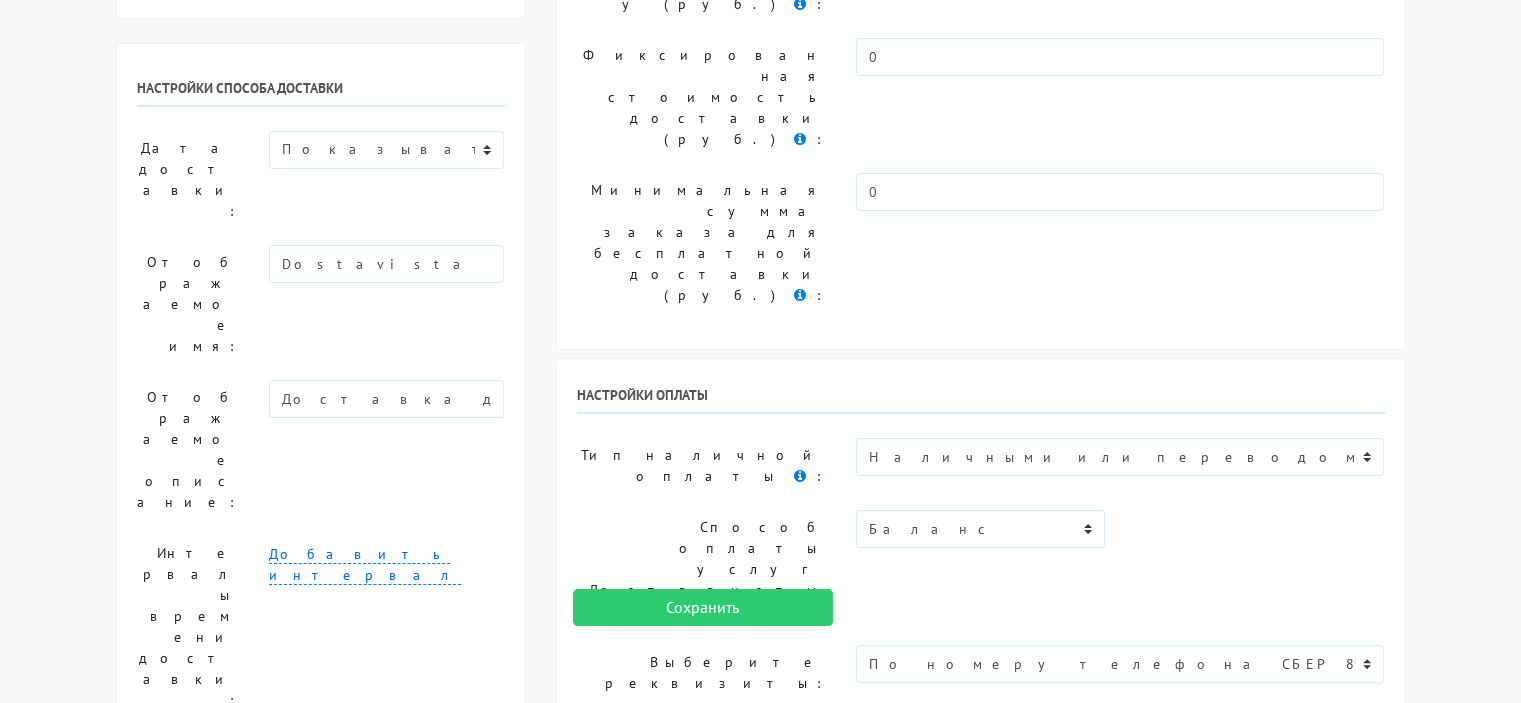 click on "00:00
01:00
Добавить интервал" at bounding box center [386, 627] 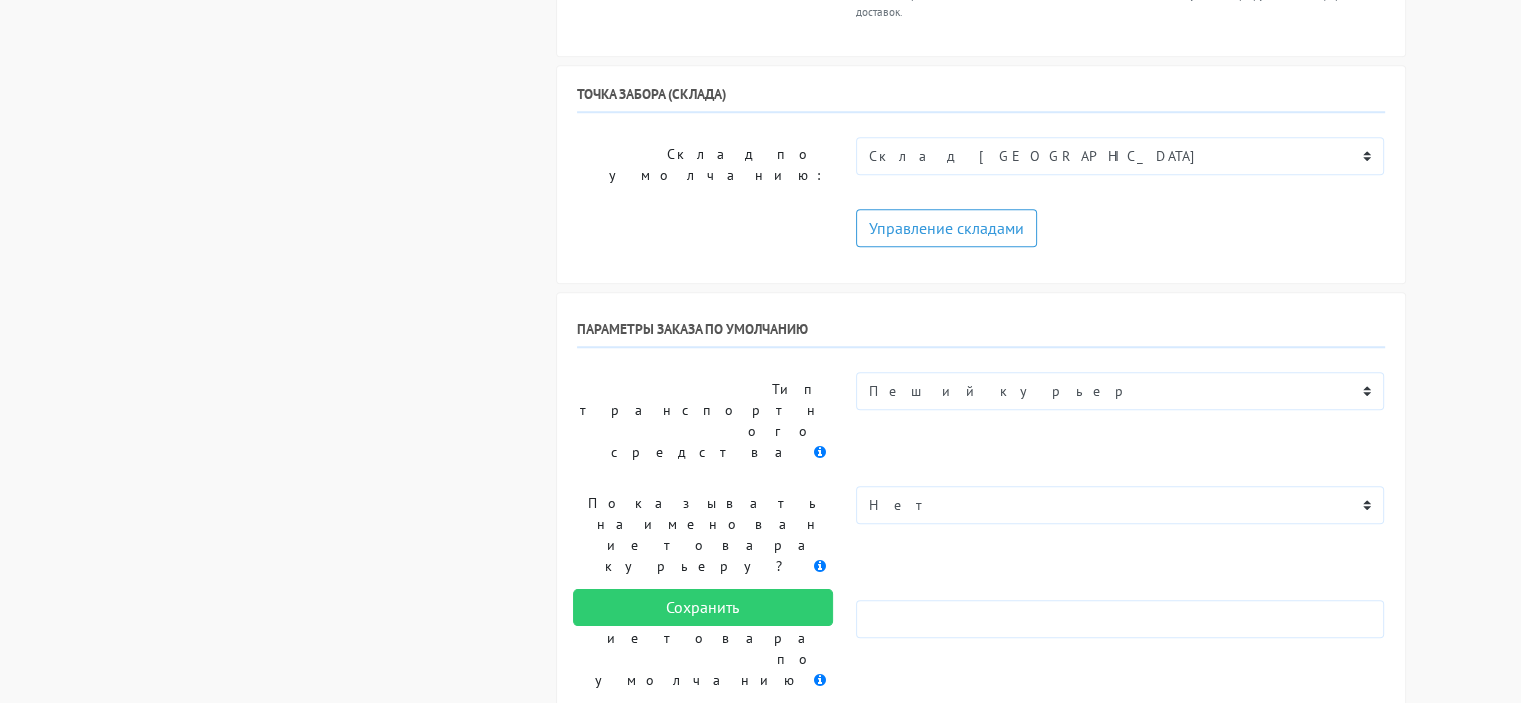 scroll, scrollTop: 1740, scrollLeft: 0, axis: vertical 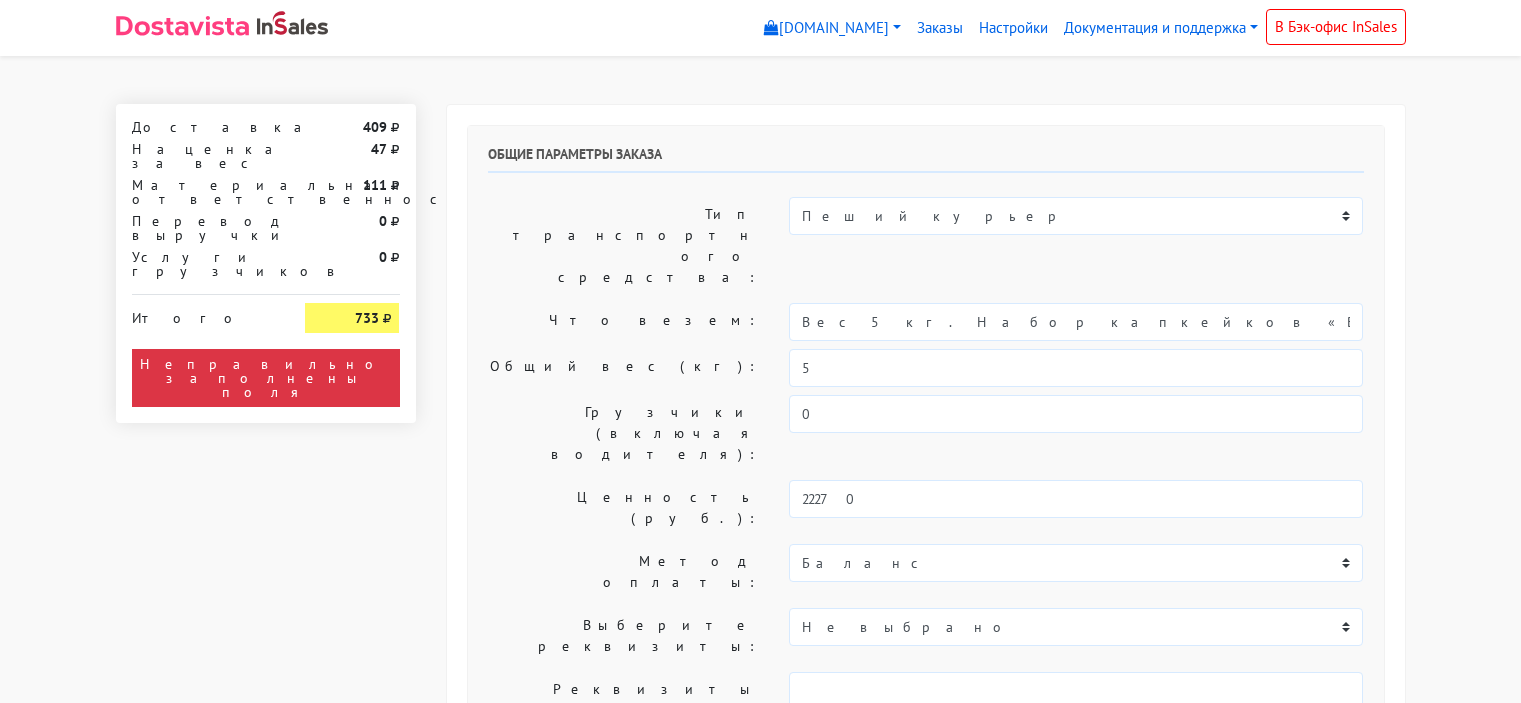 select on "09:30" 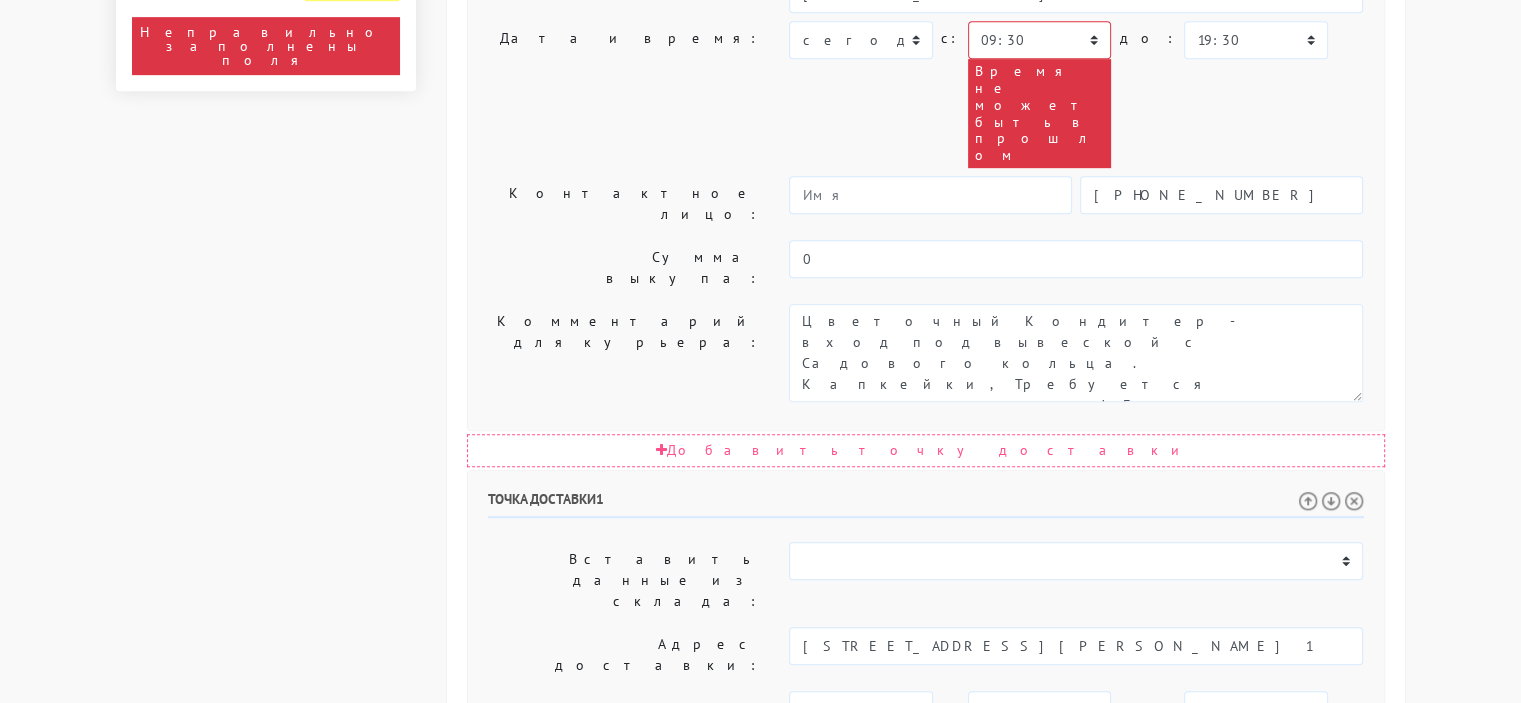 scroll, scrollTop: 1149, scrollLeft: 0, axis: vertical 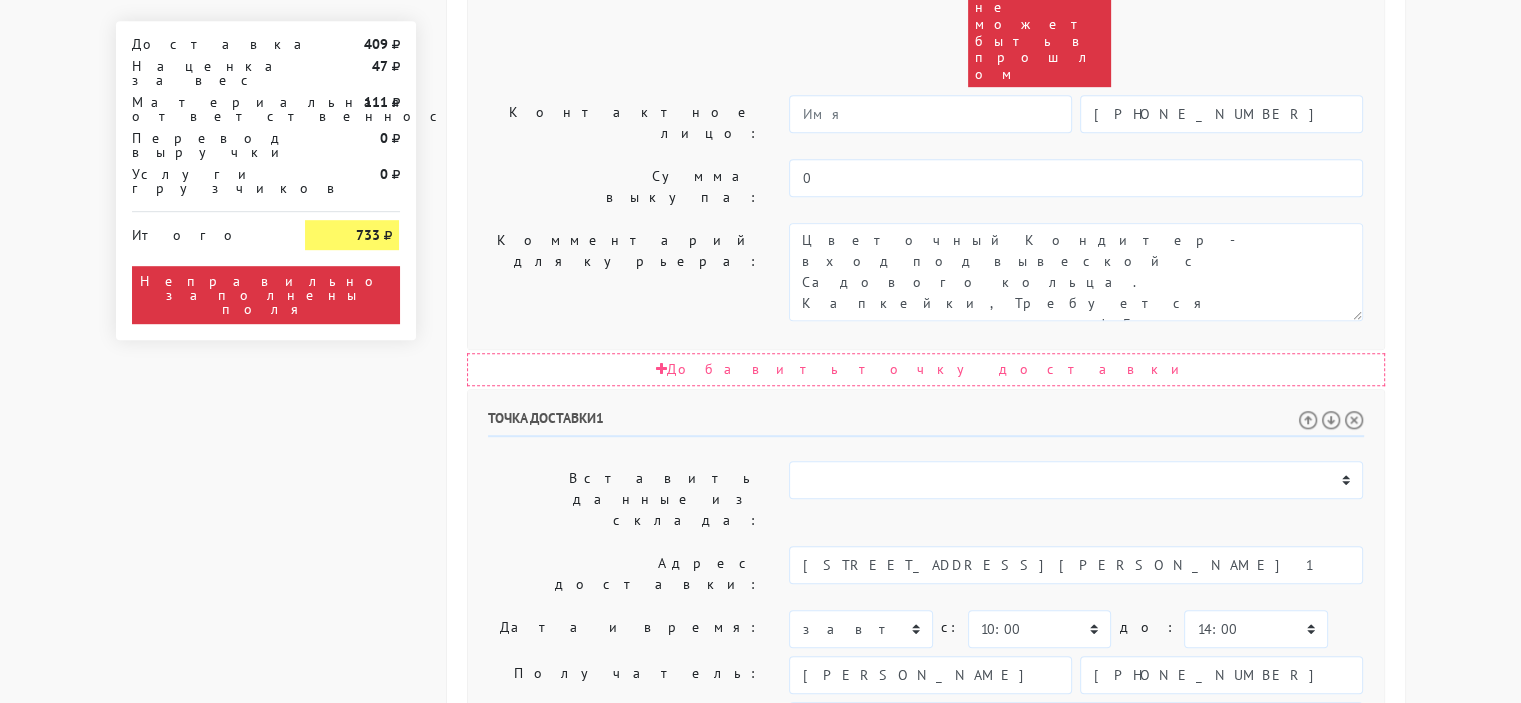 drag, startPoint x: 258, startPoint y: 166, endPoint x: 388, endPoint y: 163, distance: 130.0346 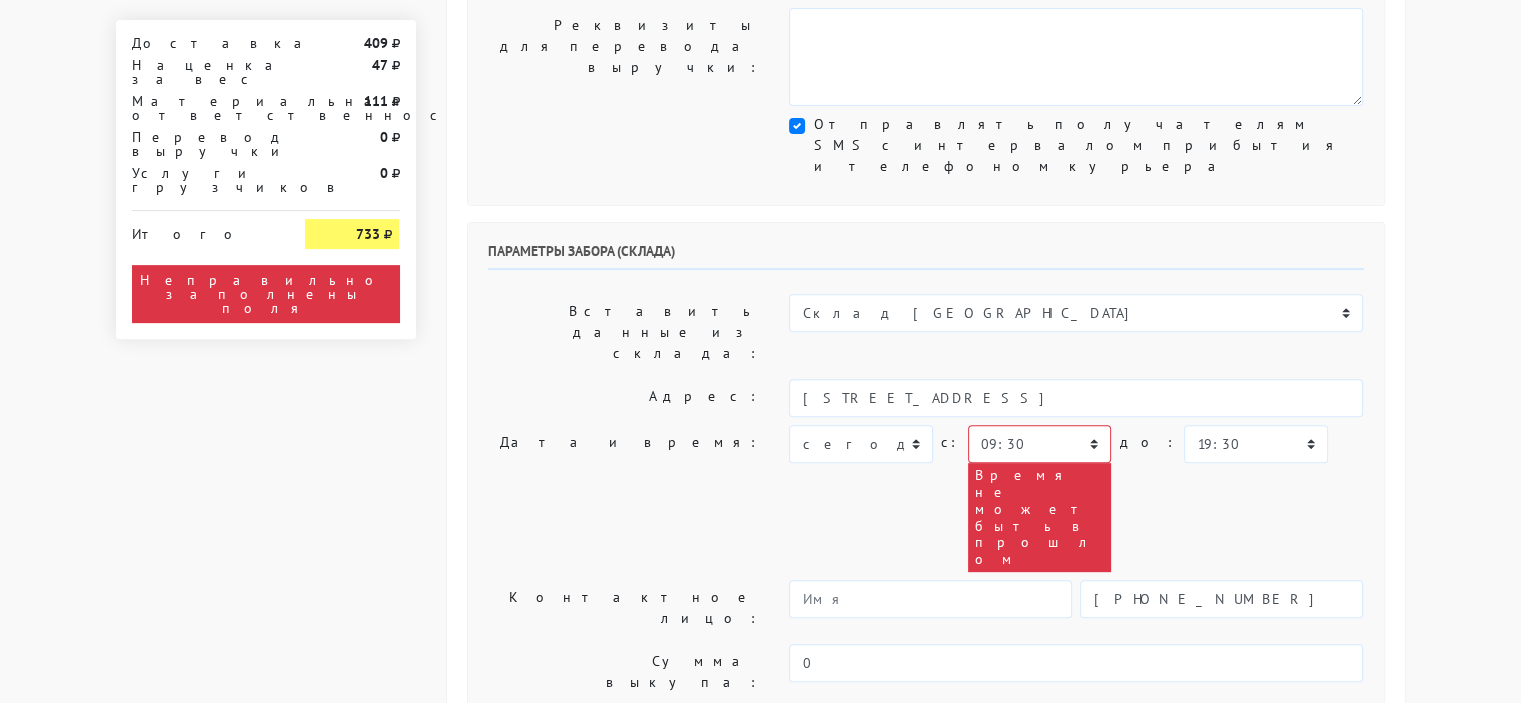 scroll, scrollTop: 680, scrollLeft: 0, axis: vertical 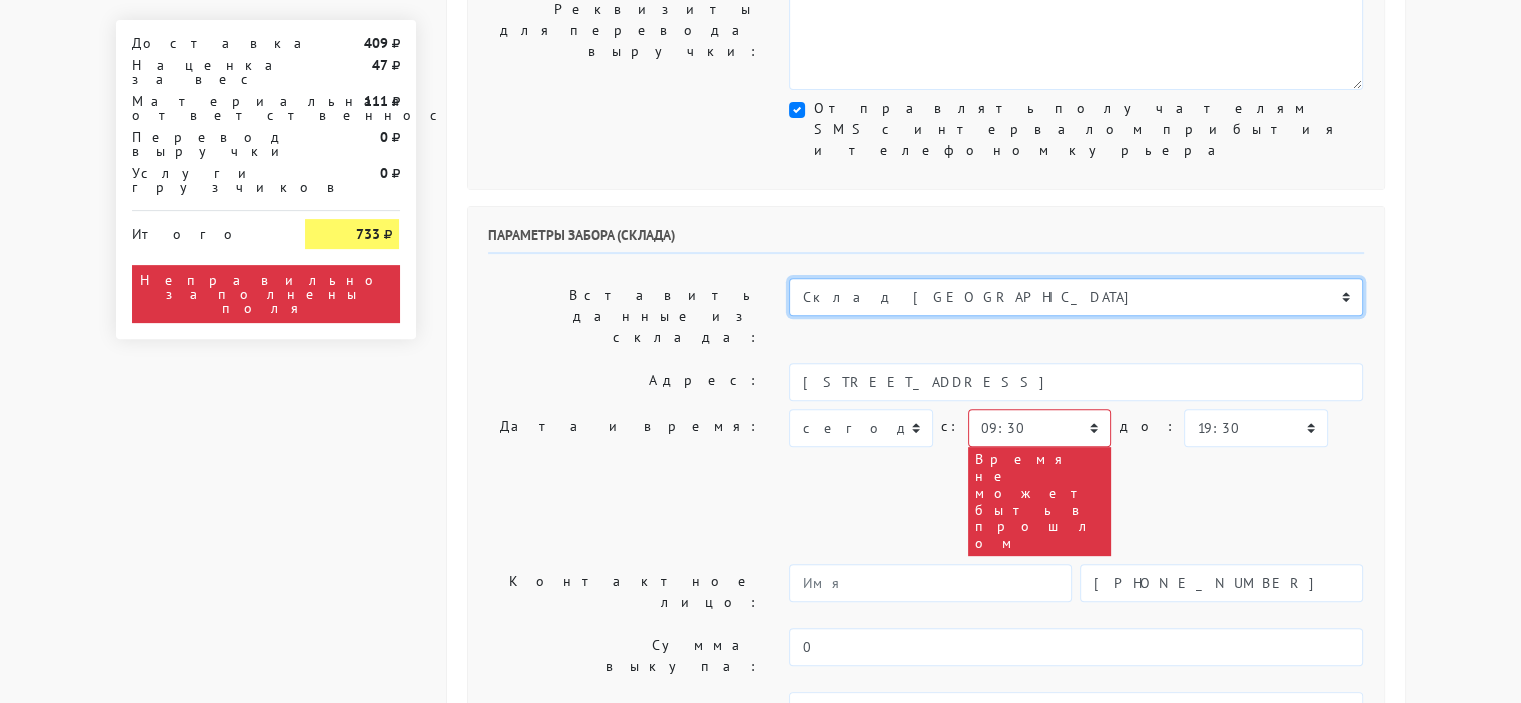 drag, startPoint x: 930, startPoint y: 97, endPoint x: 886, endPoint y: 97, distance: 44 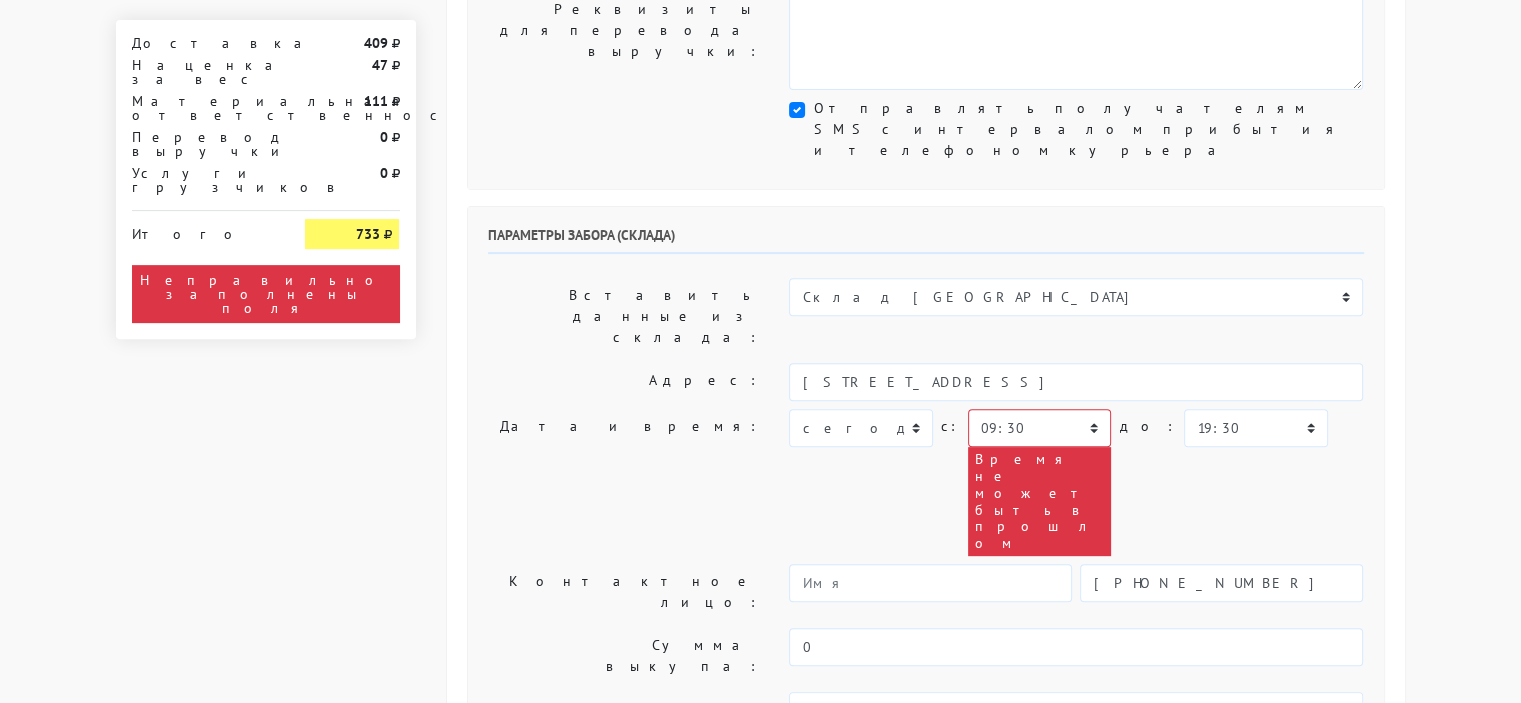 click on "myshop-cll611.myinsales.ru
myshop-cll611.myinsales.ru
Выйти
Заказы
Настройки
0" at bounding box center [760, 493] 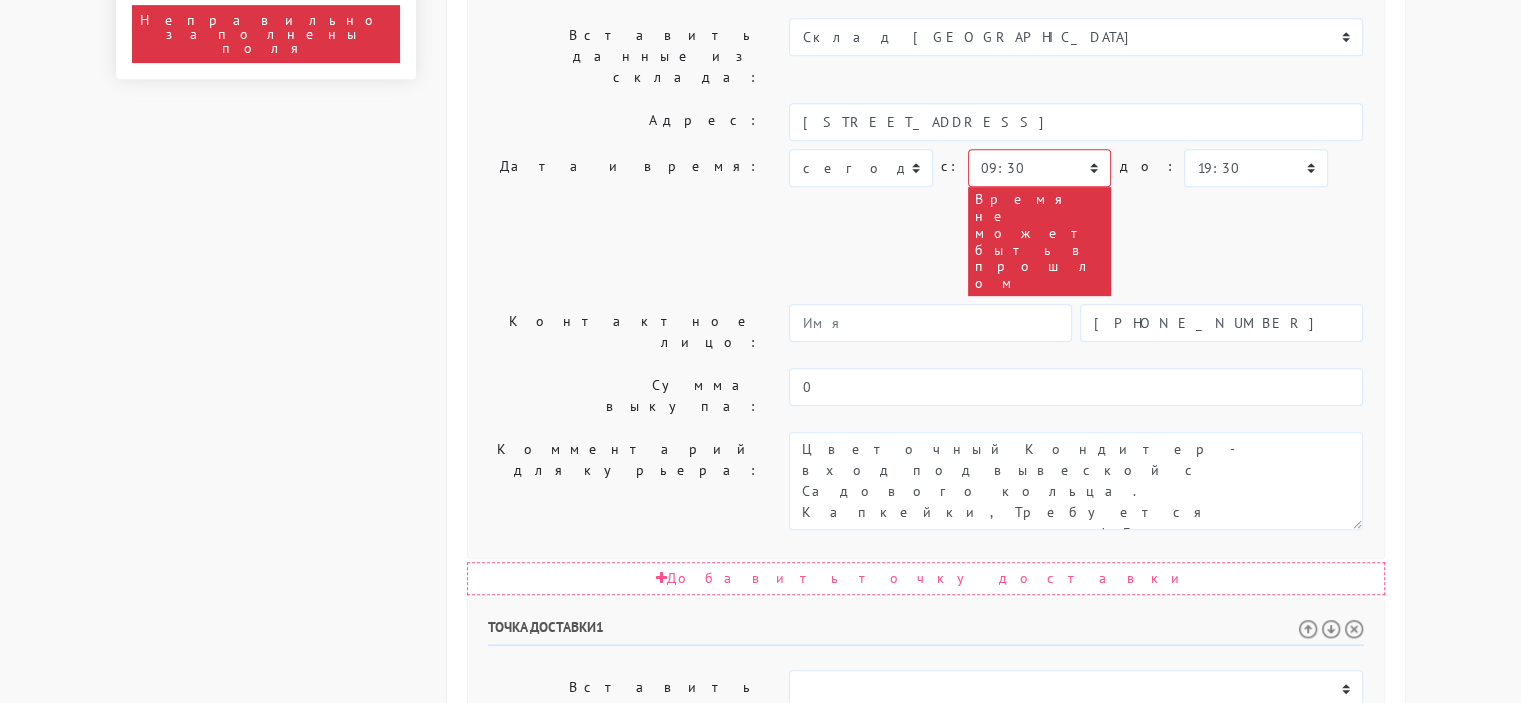 scroll, scrollTop: 983, scrollLeft: 0, axis: vertical 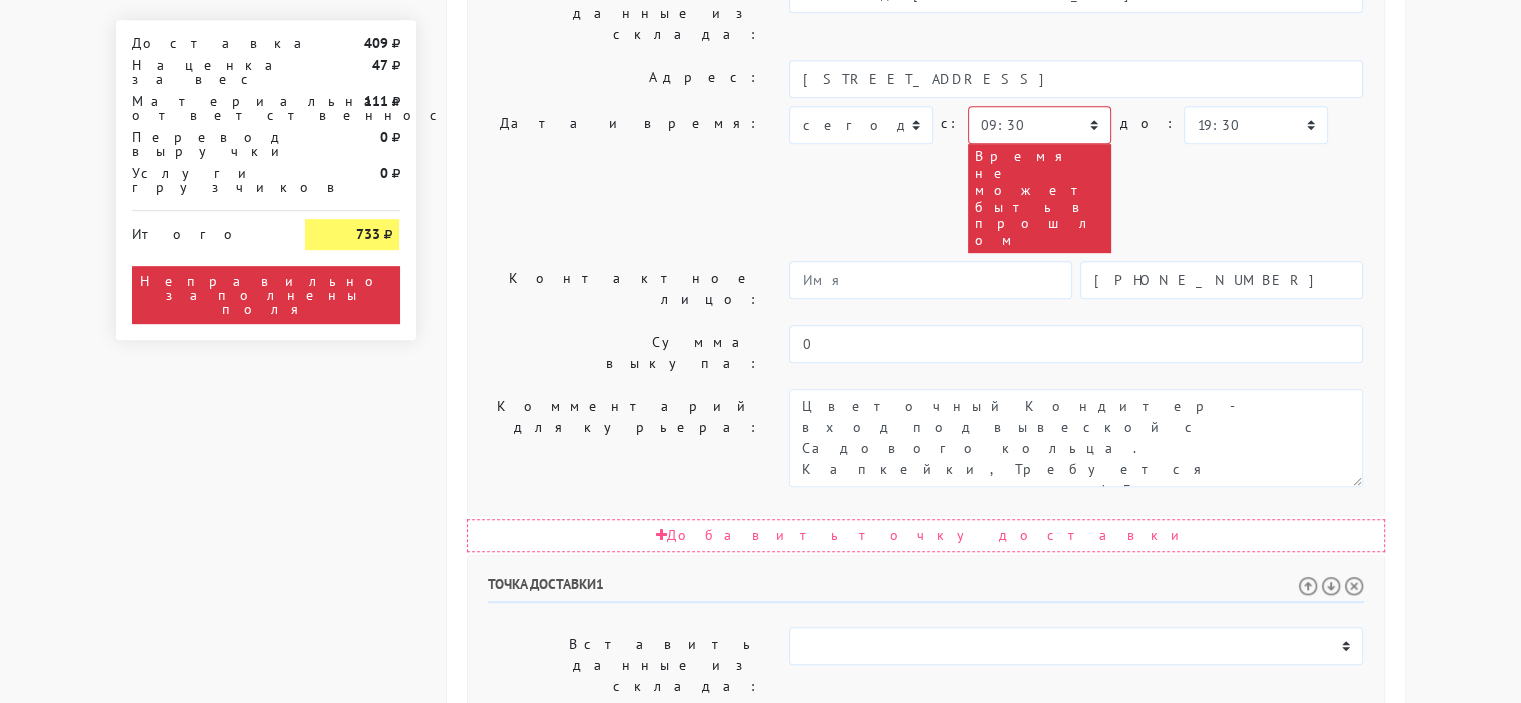 click on "Точка доставки  1
Вставить данные из склада:
Склад Москва
сегодня c: 0" at bounding box center (926, 902) 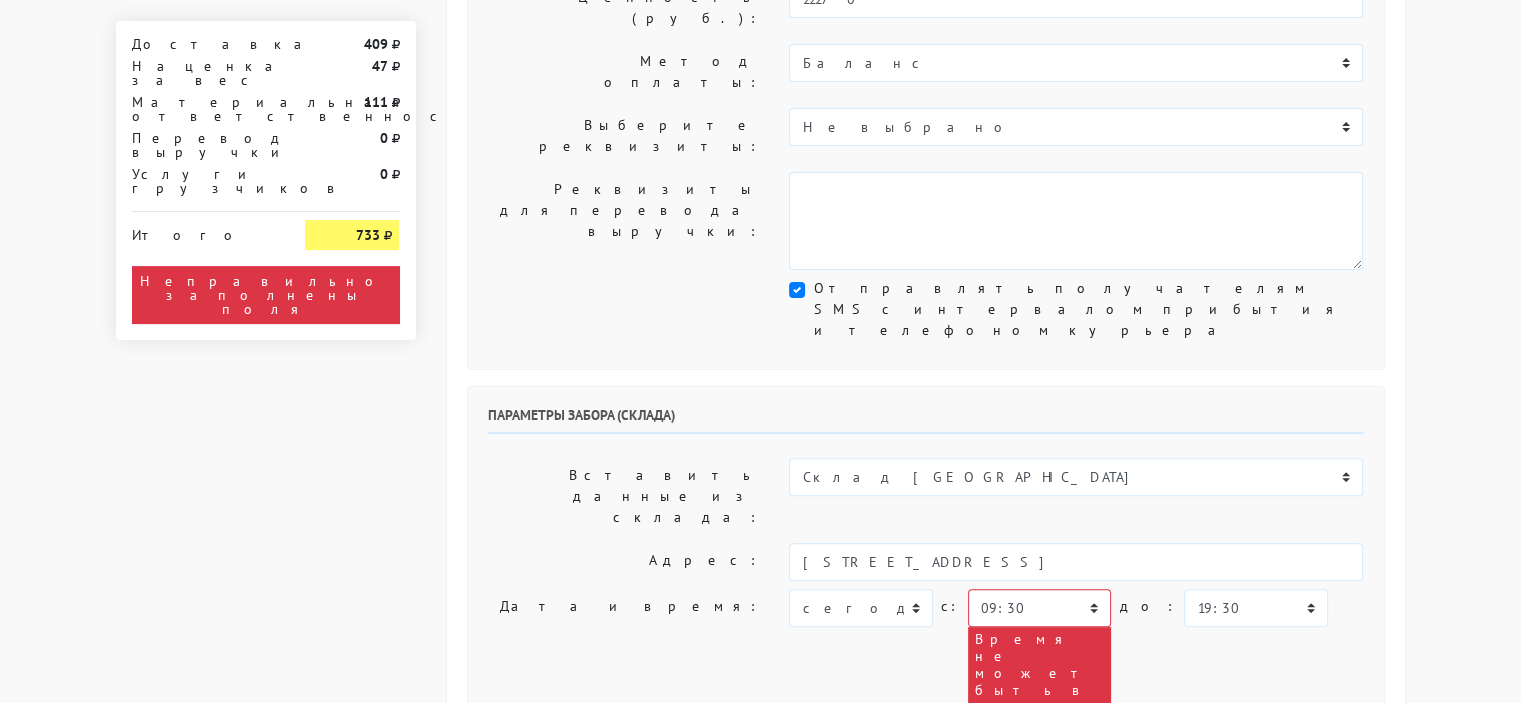 scroll, scrollTop: 1178, scrollLeft: 0, axis: vertical 